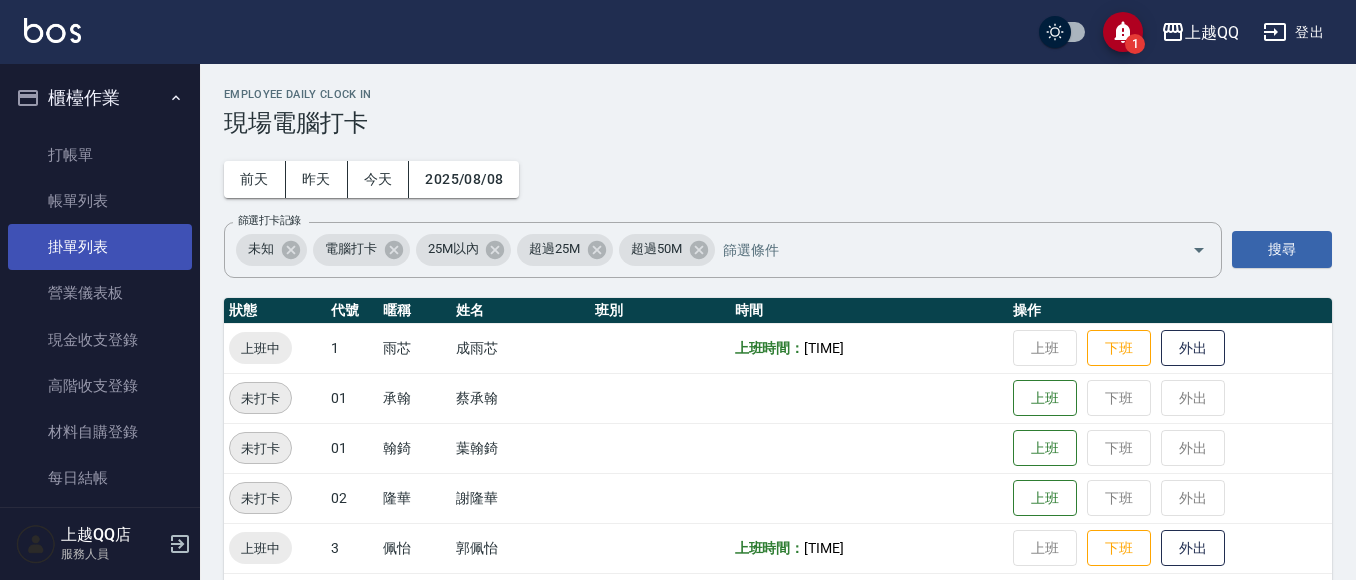 scroll, scrollTop: 0, scrollLeft: 0, axis: both 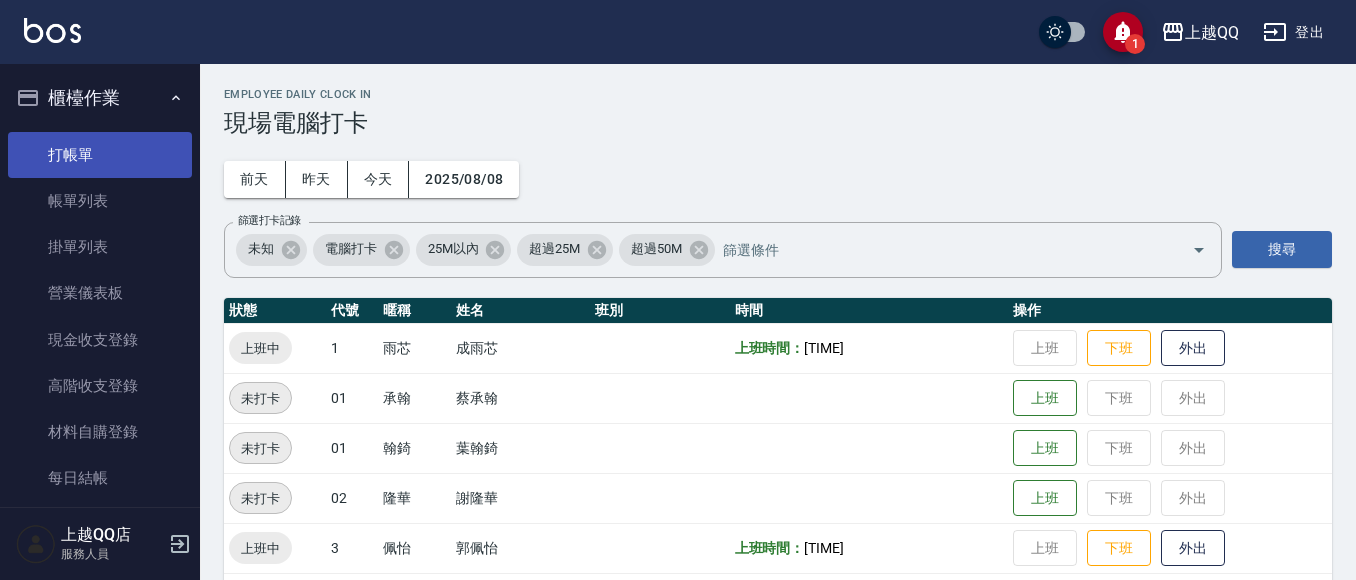 click on "打帳單" at bounding box center (100, 155) 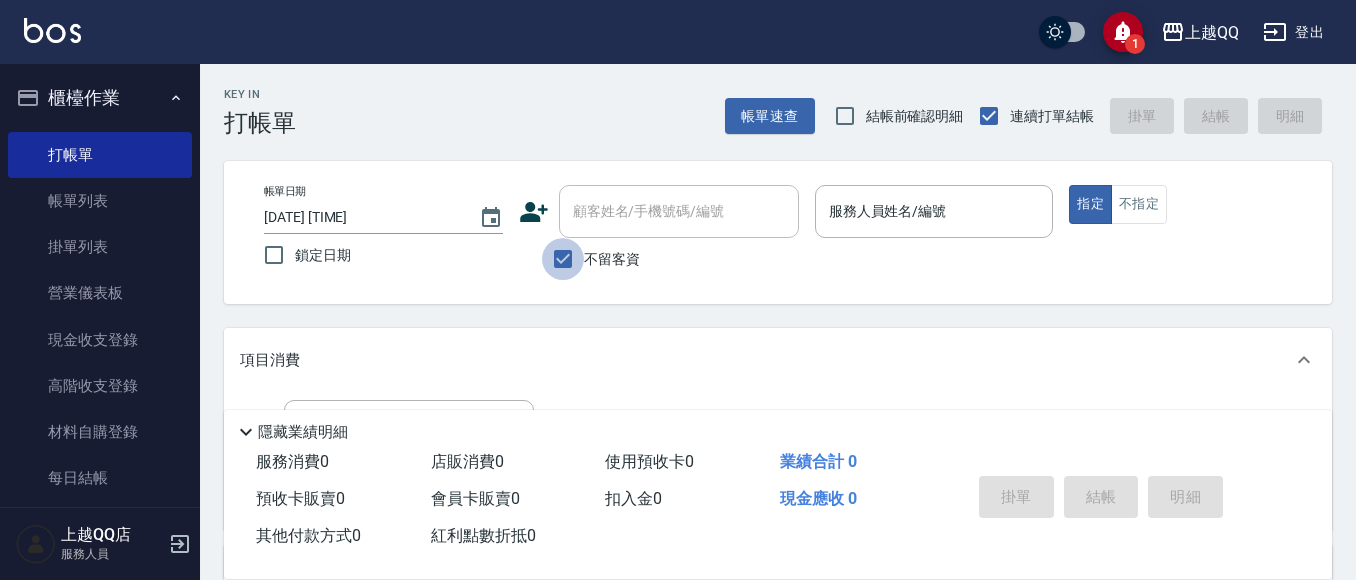 click on "不留客資" at bounding box center [563, 259] 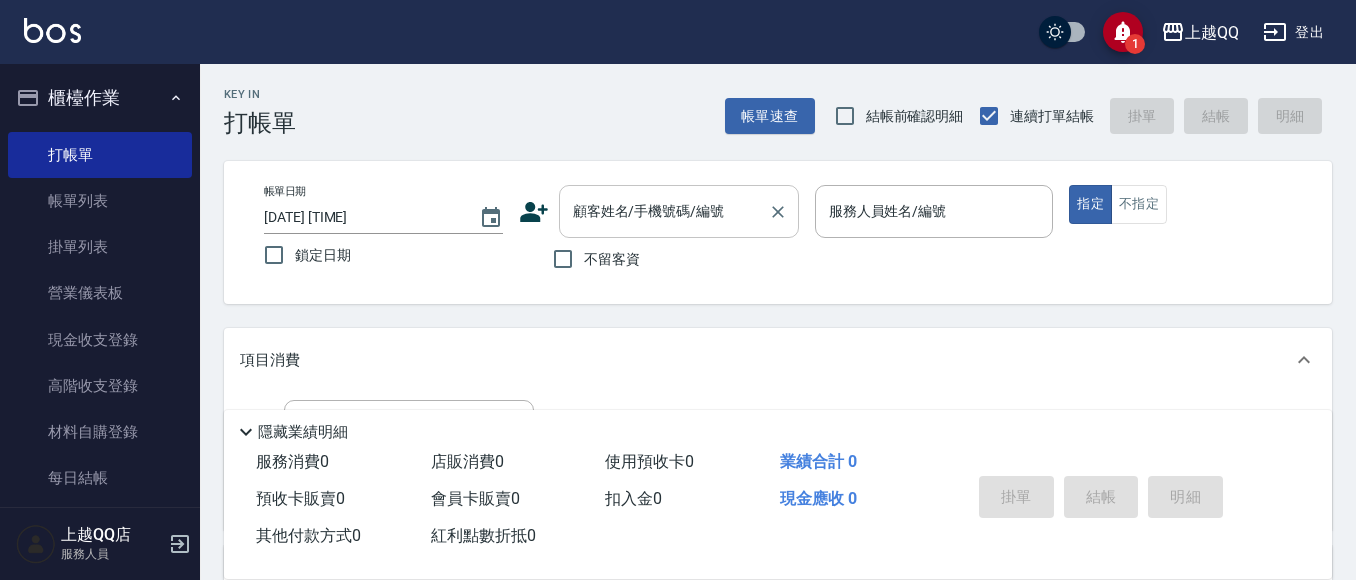 click on "顧客姓名/手機號碼/編號 顧客姓名/手機號碼/編號" at bounding box center [679, 211] 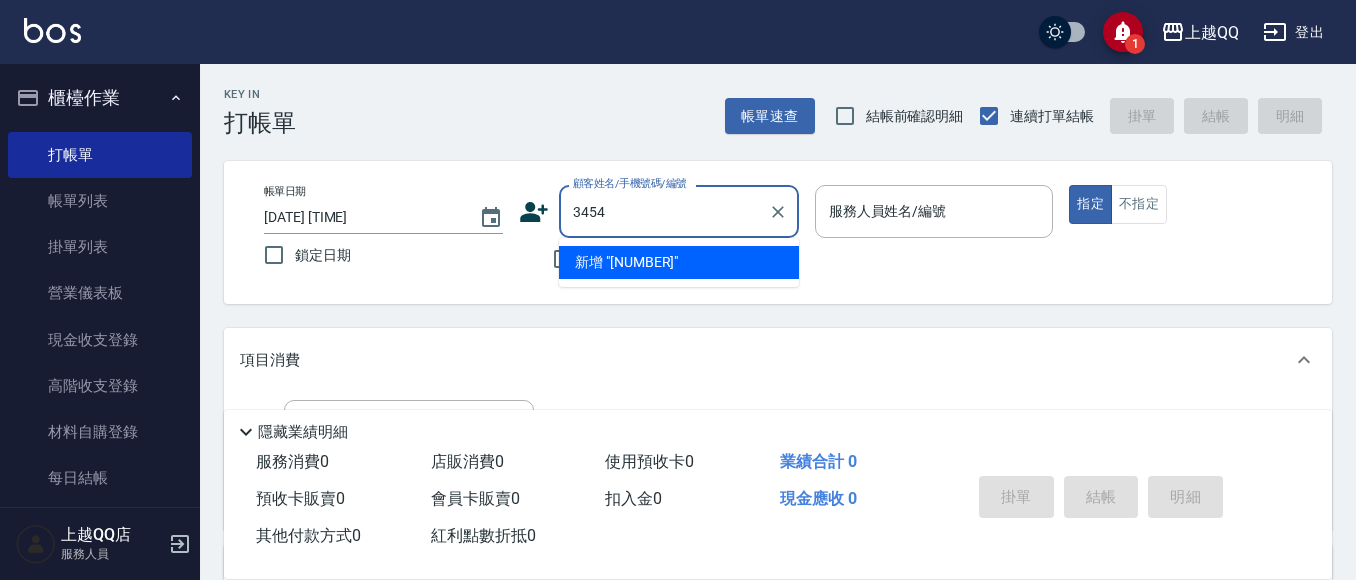 type on "3454" 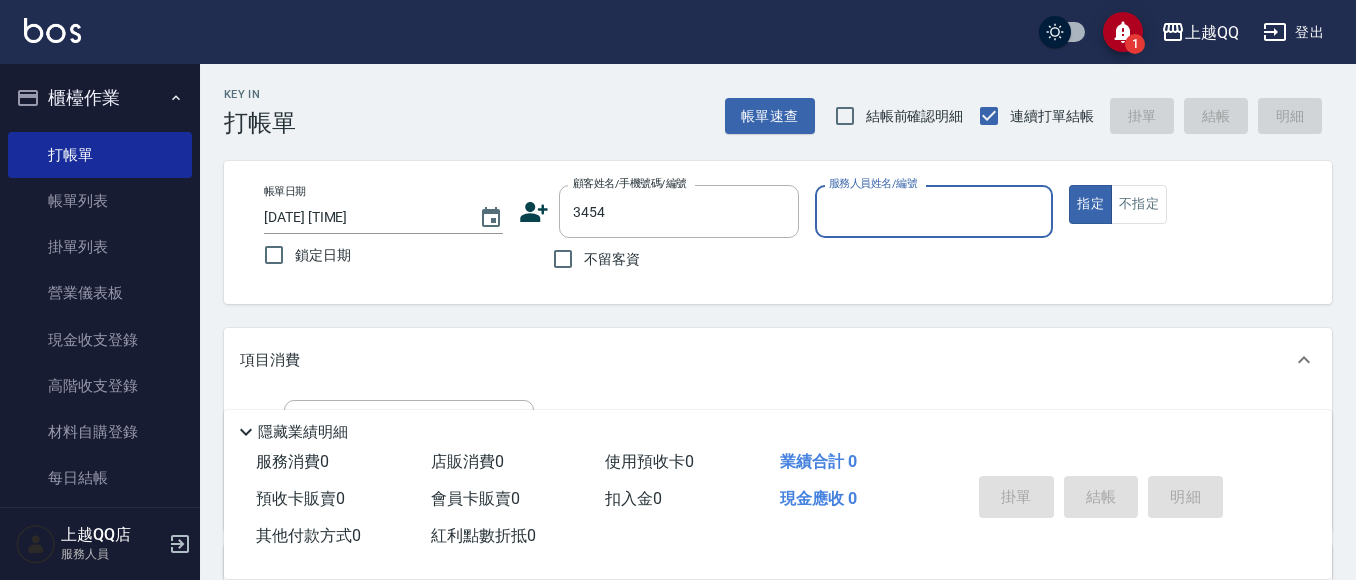 click on "指定" at bounding box center (1090, 204) 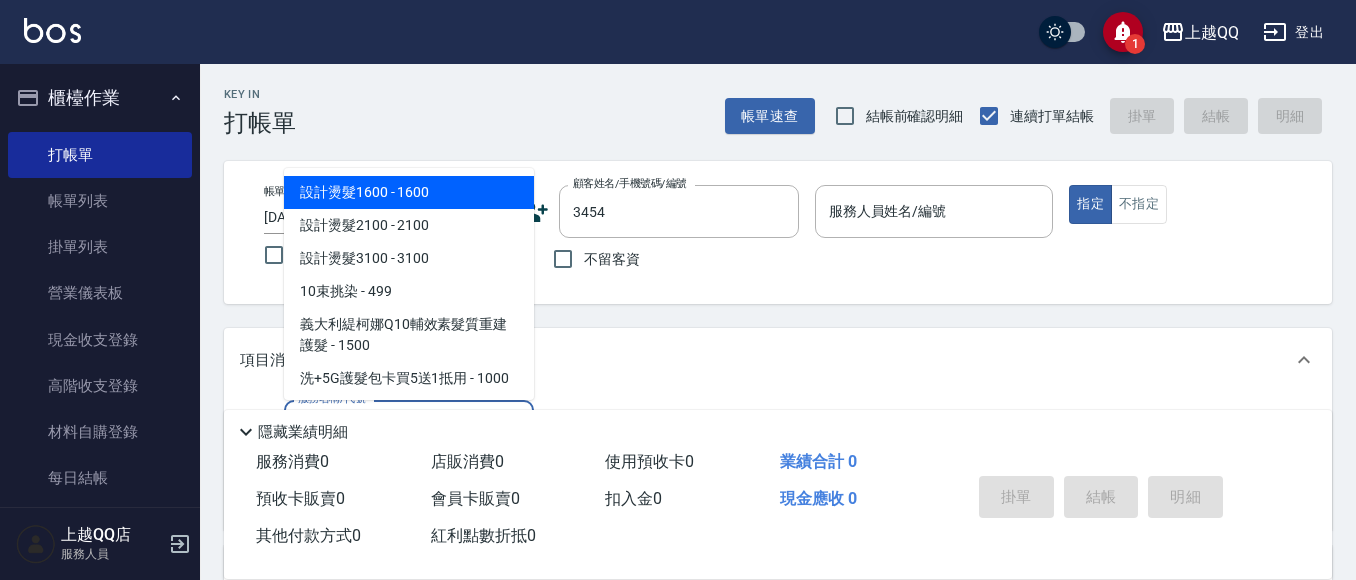 type on "101" 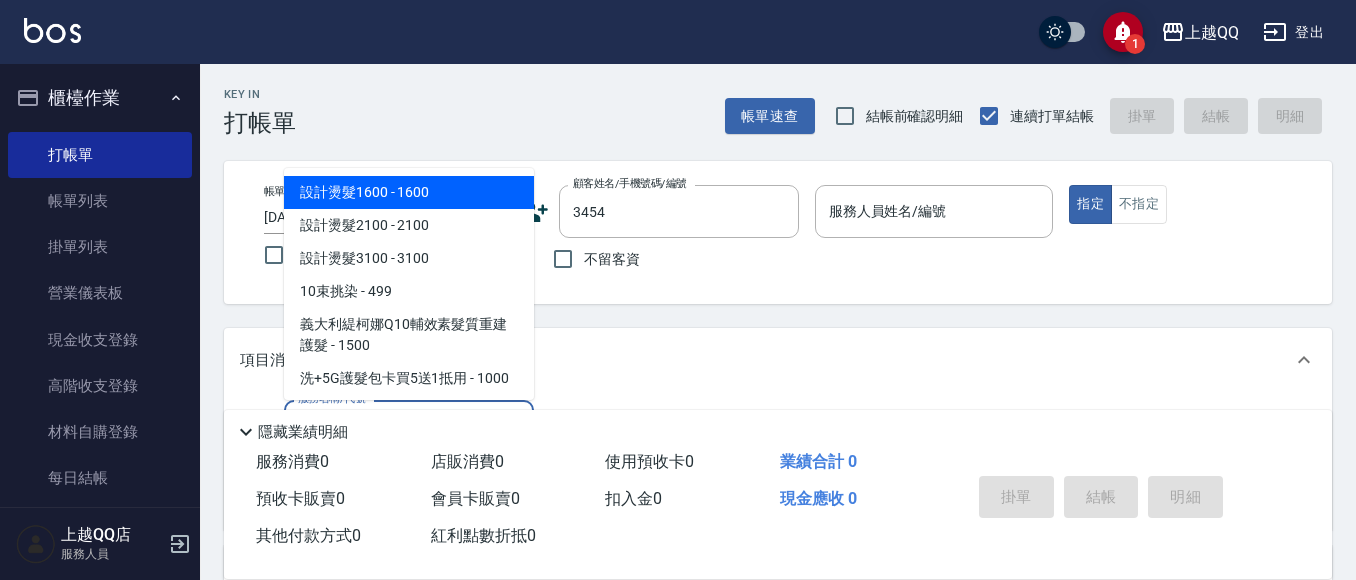 type on "[NAME]/[PHONE]/[NUMBER]" 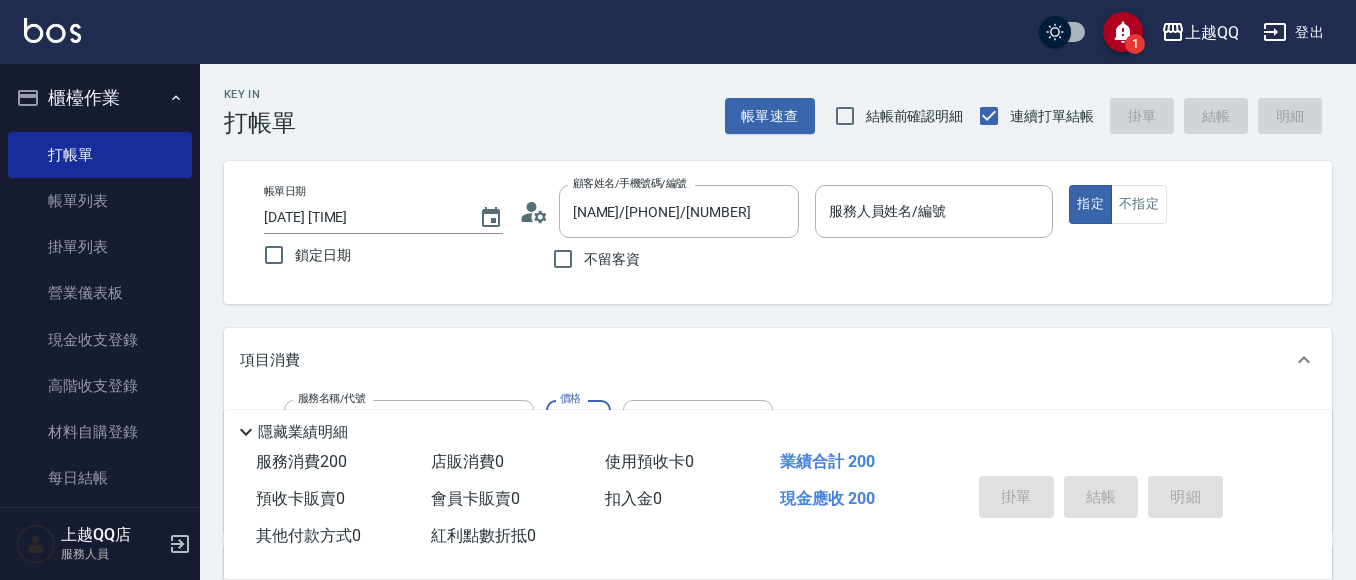 type on "洗髮(101)" 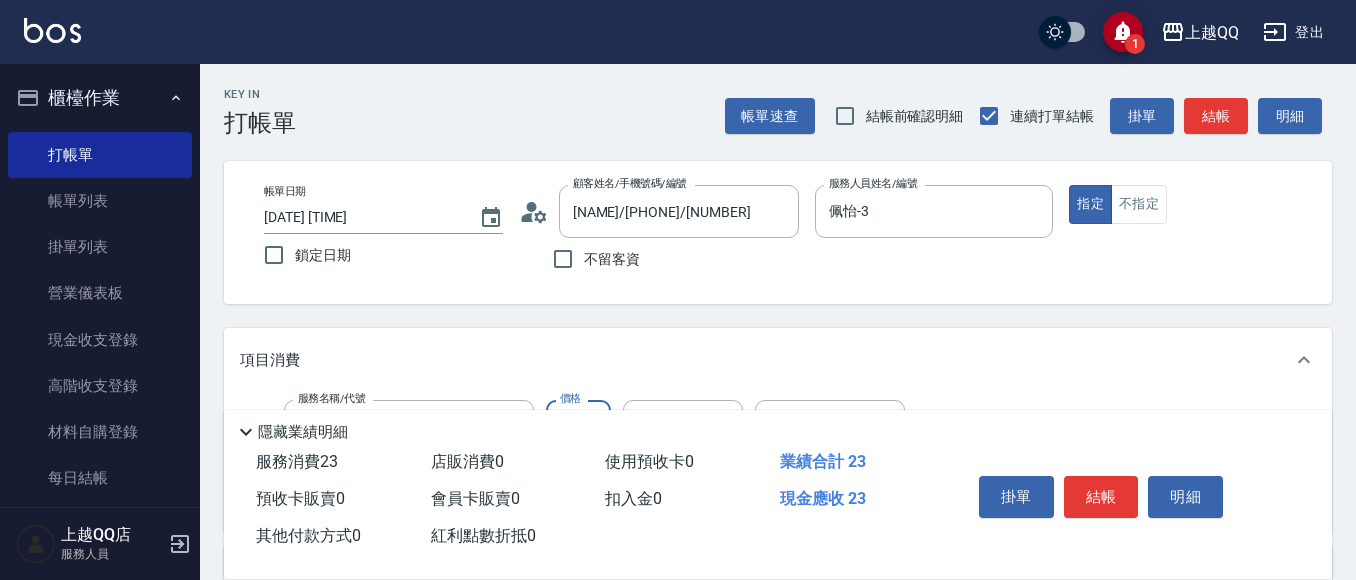 type on "230" 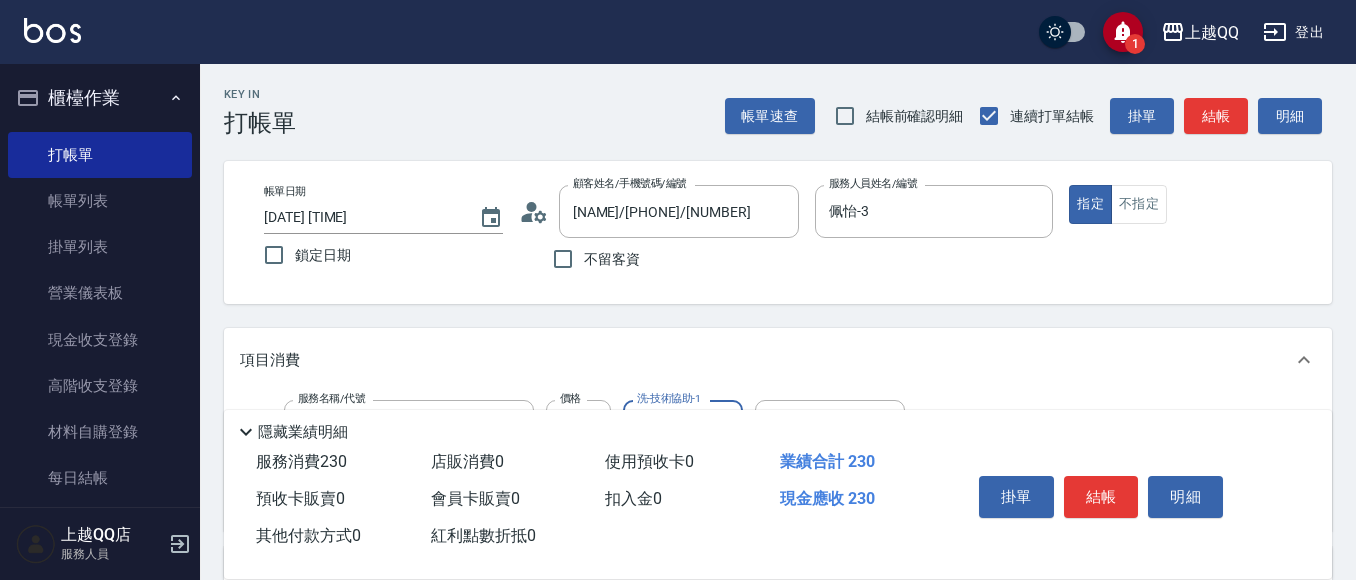 type on "佩怡-3" 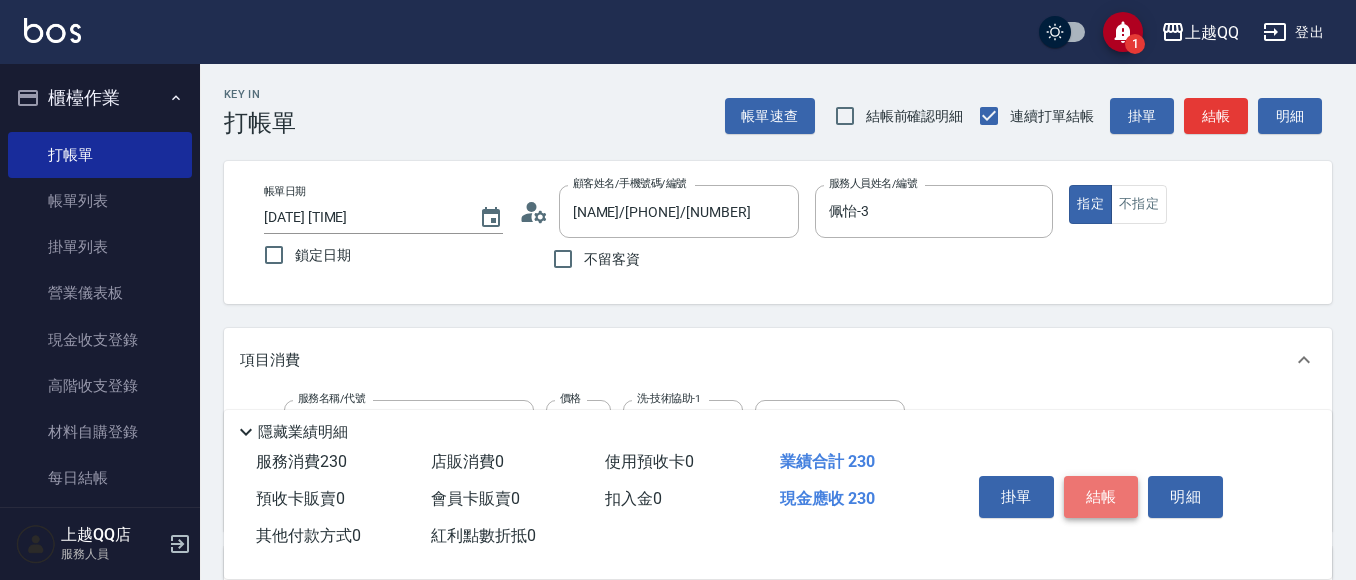 click on "結帳" at bounding box center (1101, 497) 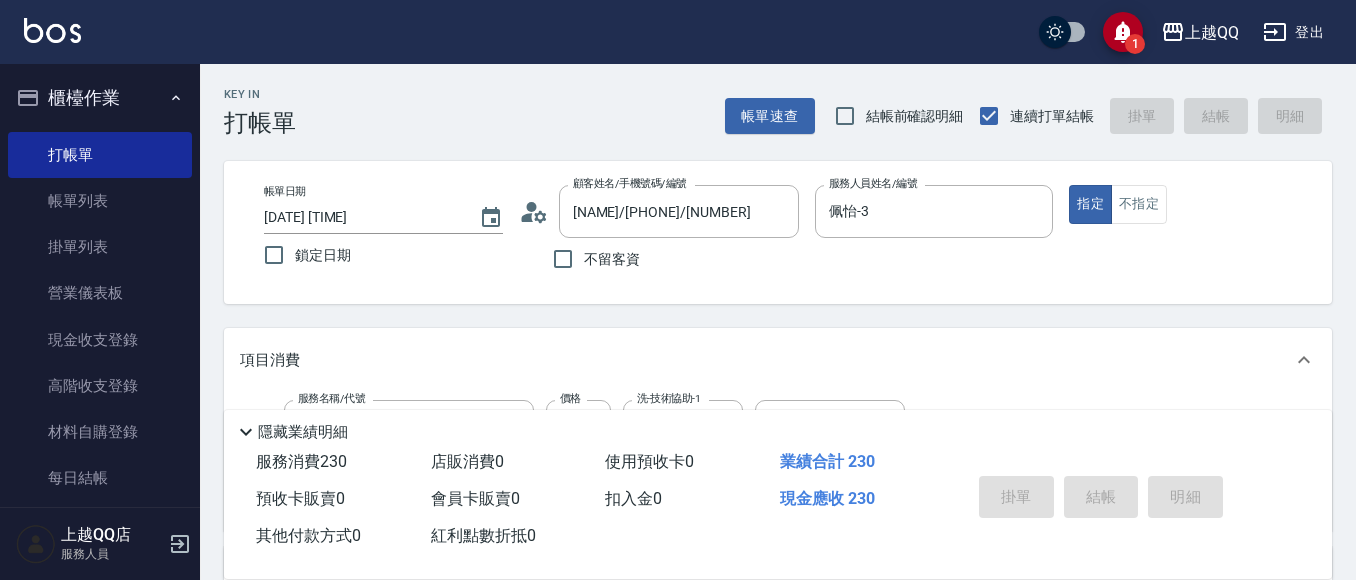type 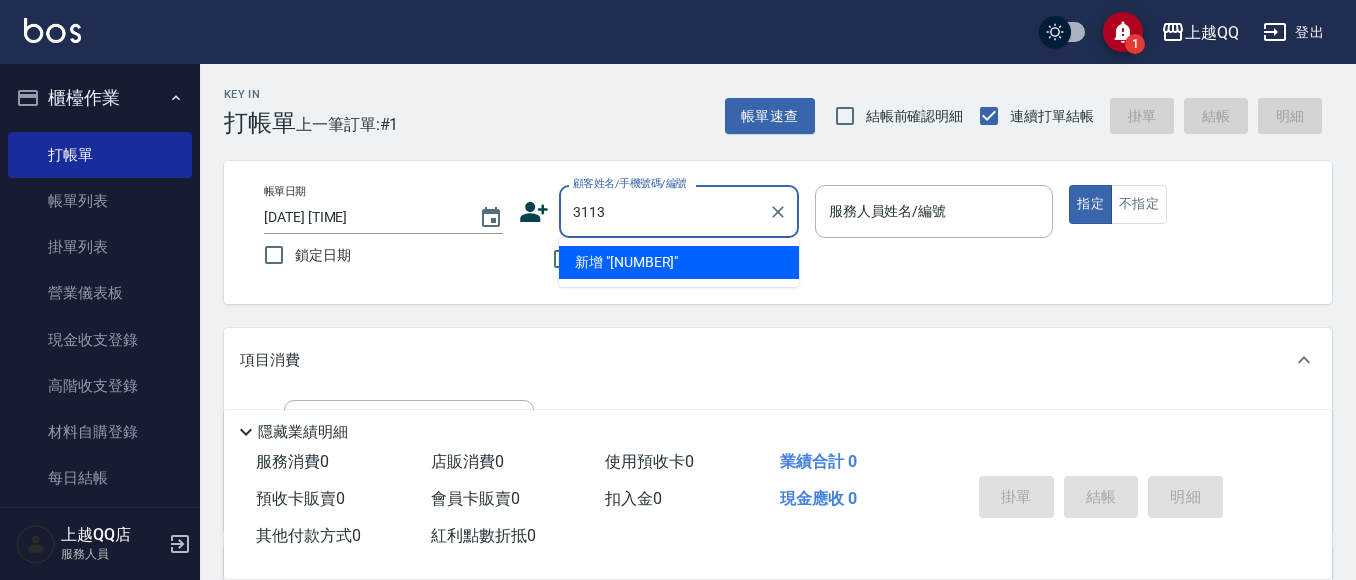 type on "3113" 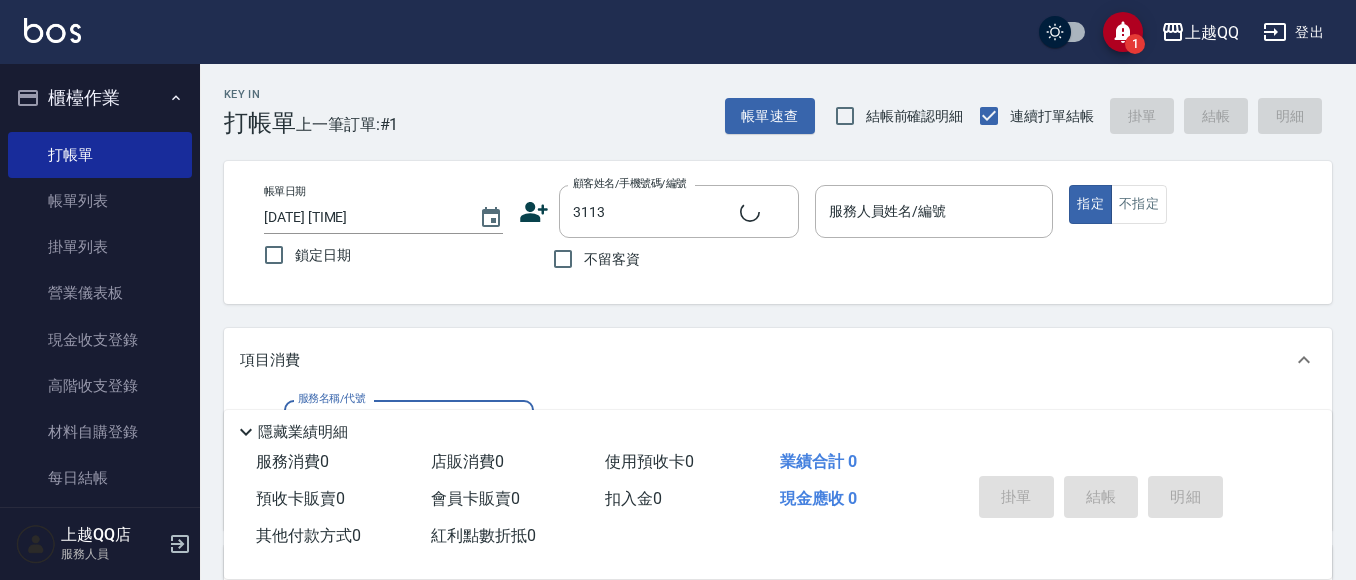 type on "1" 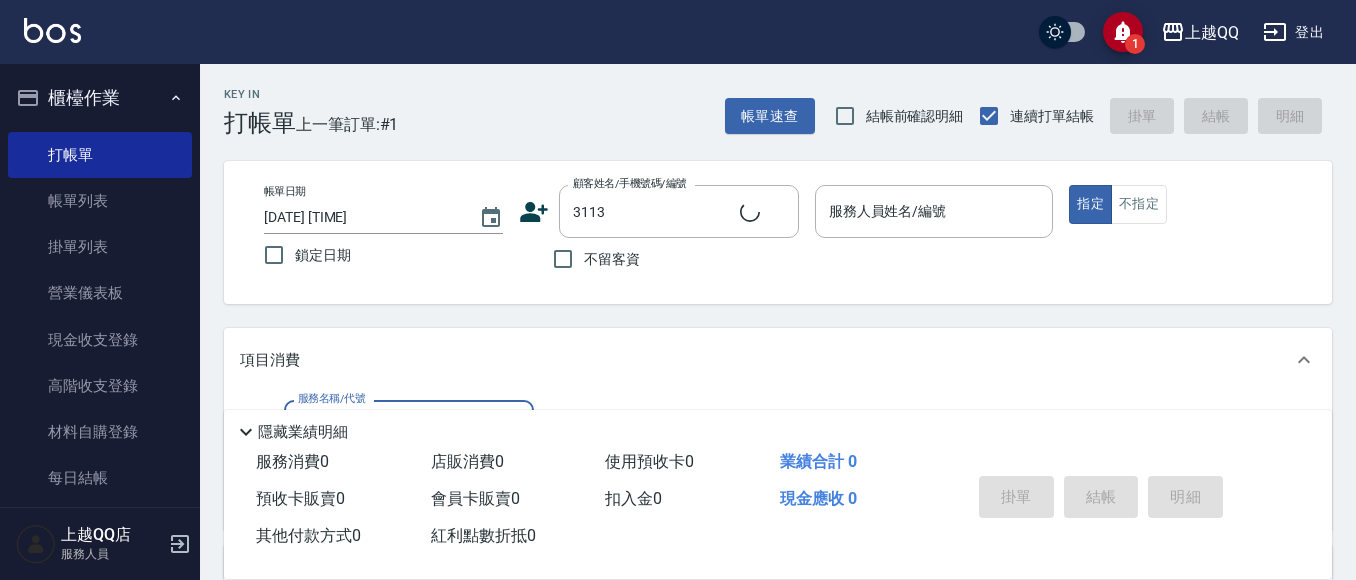 type on "[NAME]/[PHONE]/[NUMBER]" 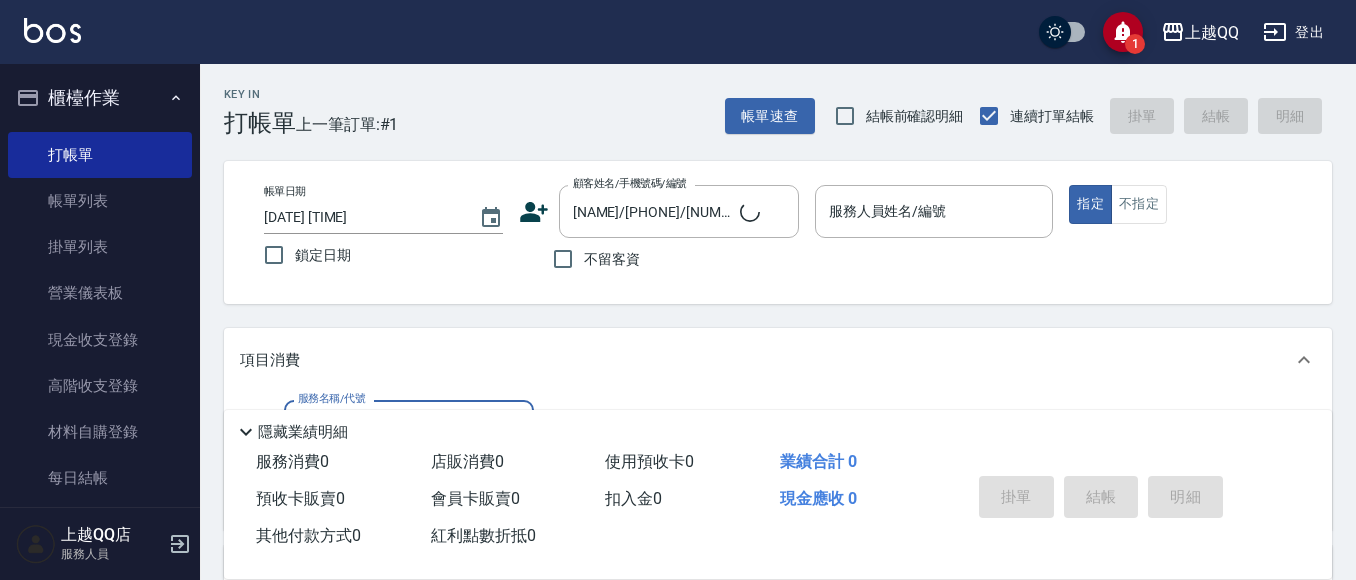 type on "10" 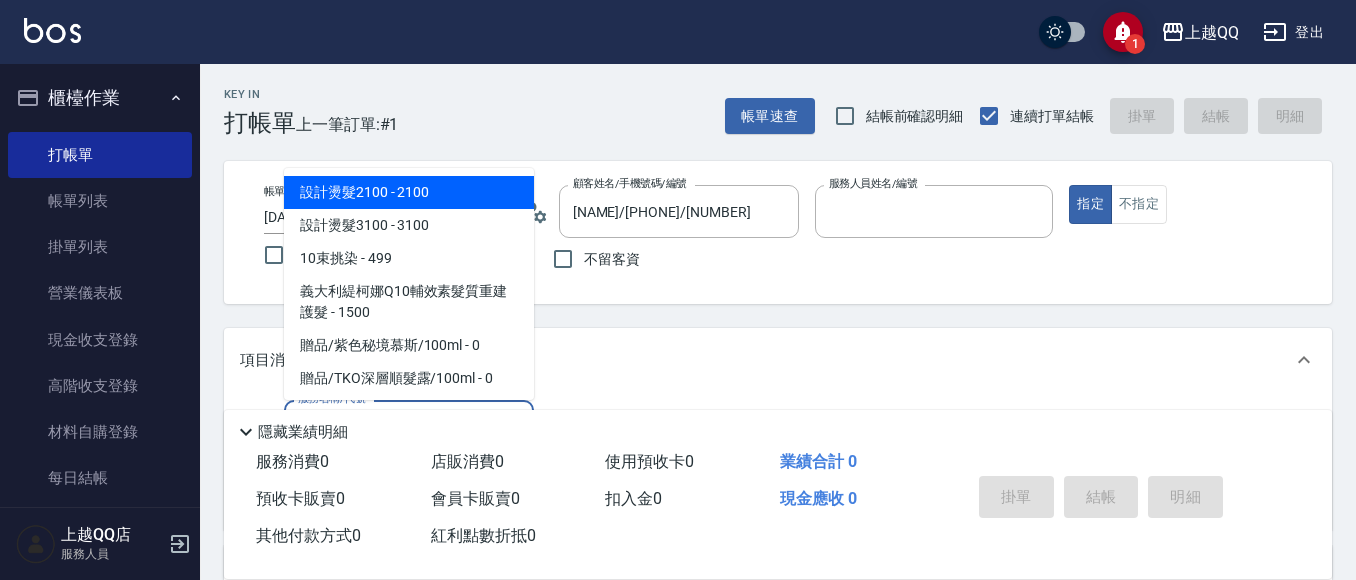 type on "佩怡-3" 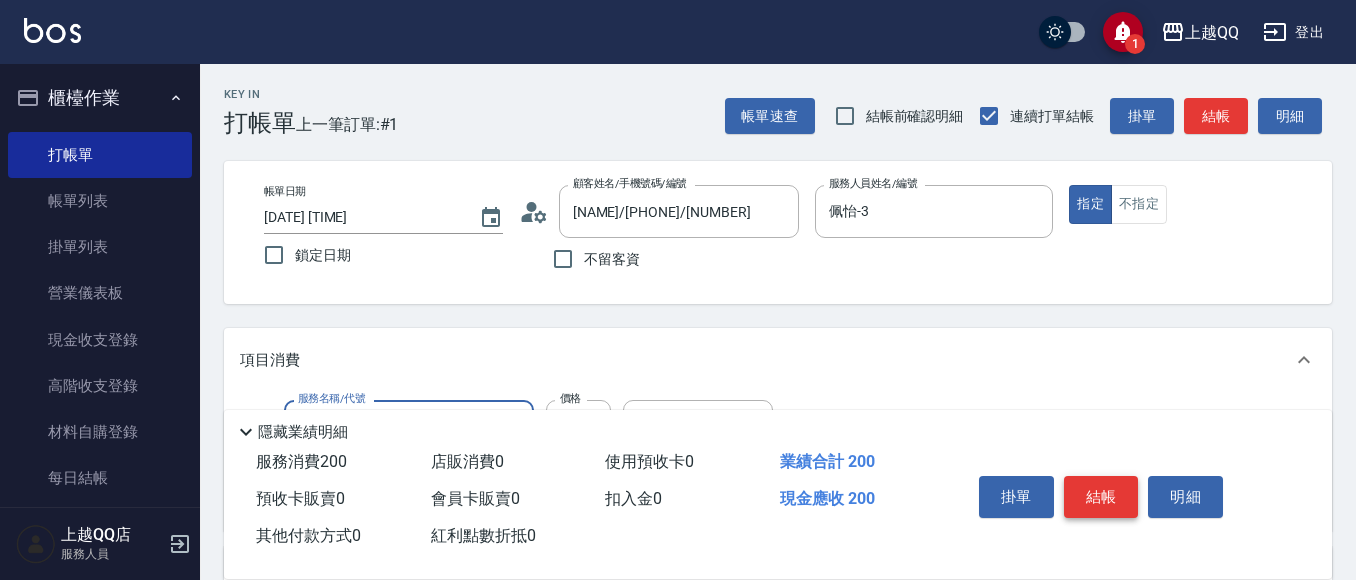 type on "洗髮(101)" 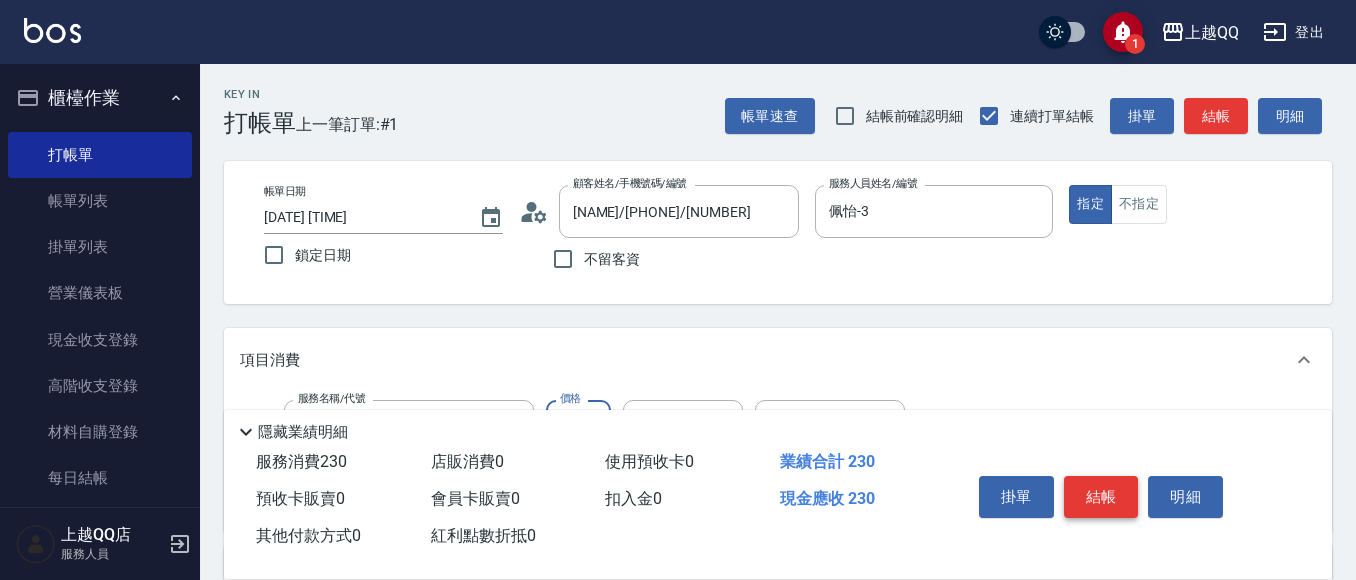 type on "230" 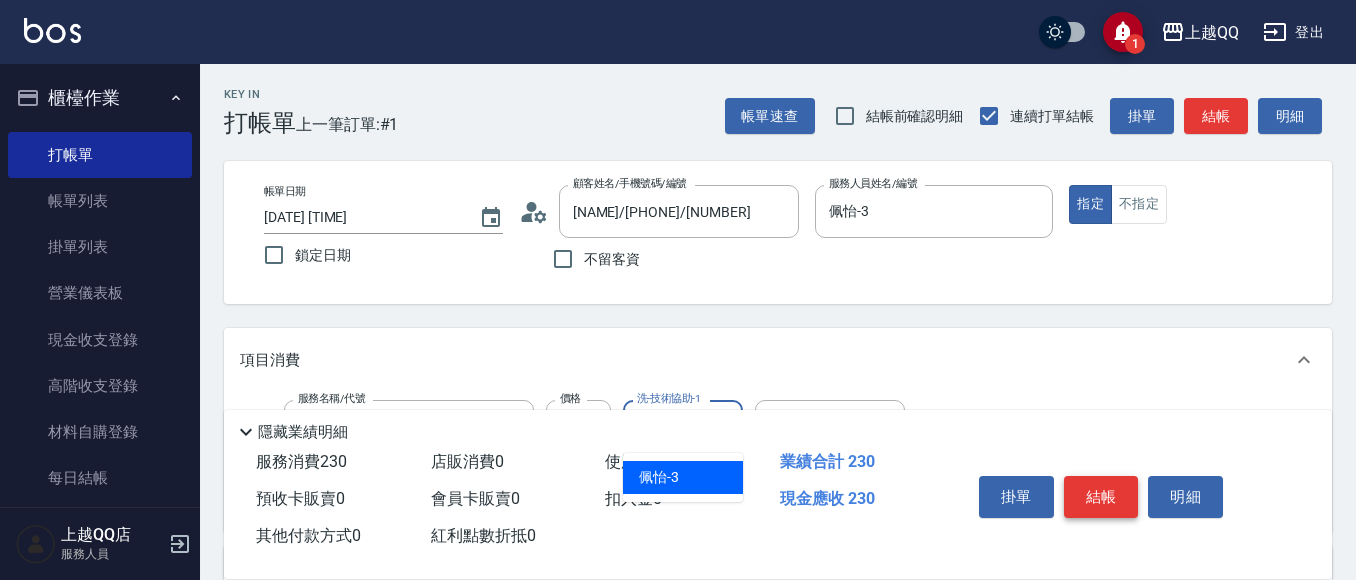 type on "佩怡-3" 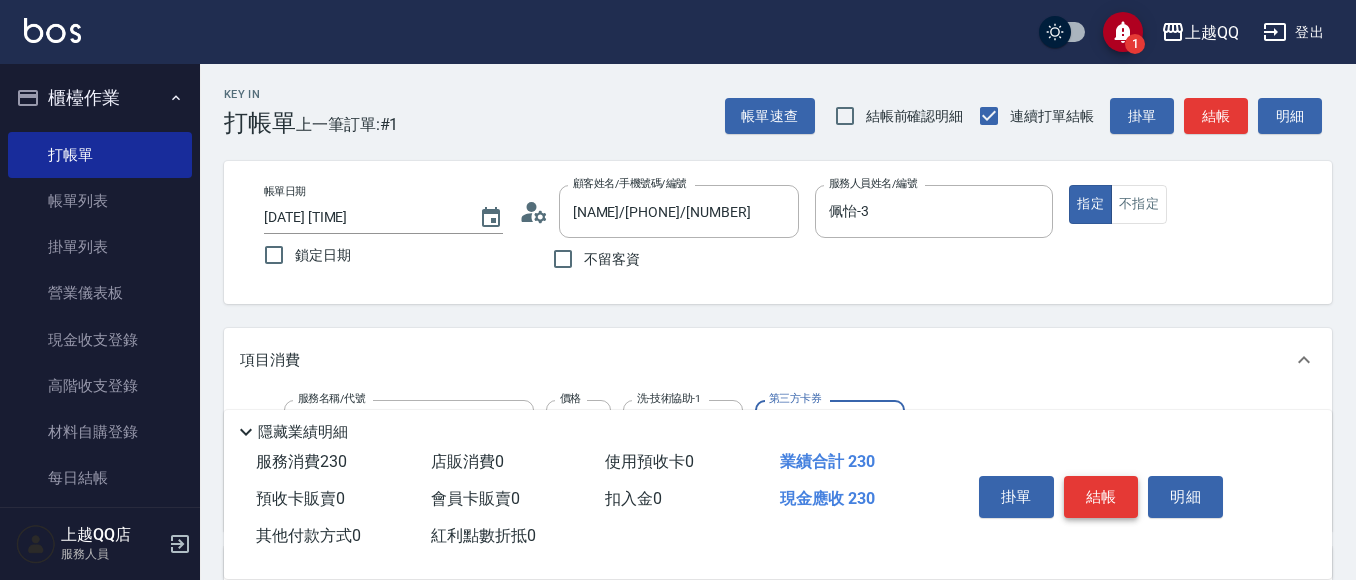 click on "結帳" at bounding box center [1101, 497] 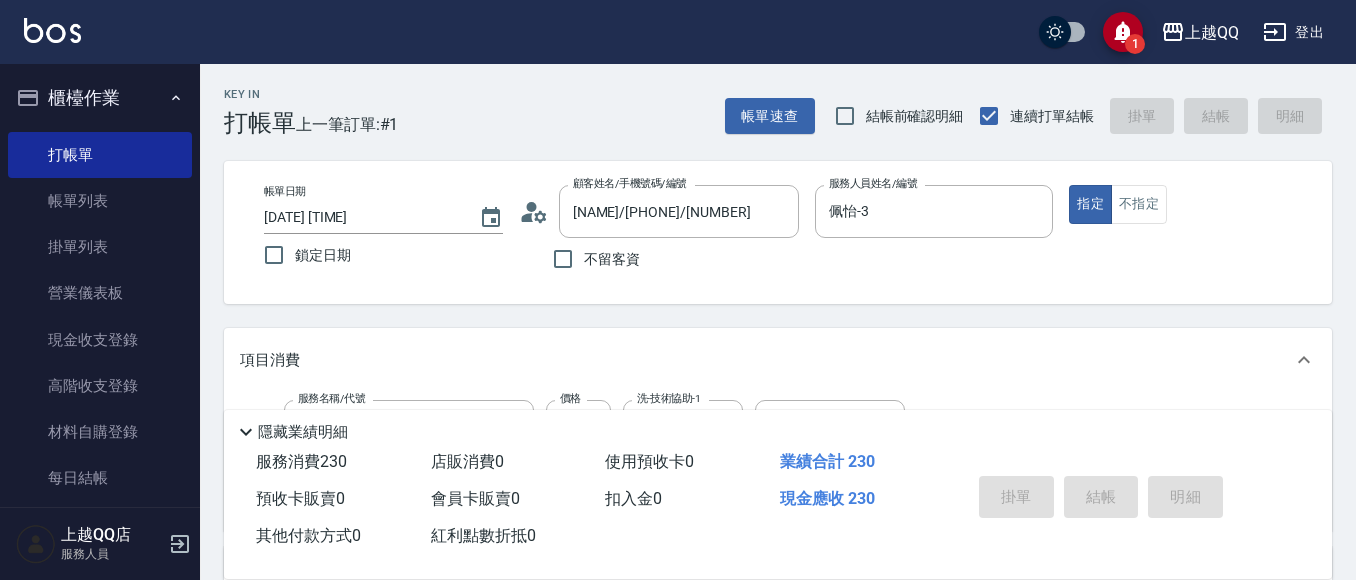 type 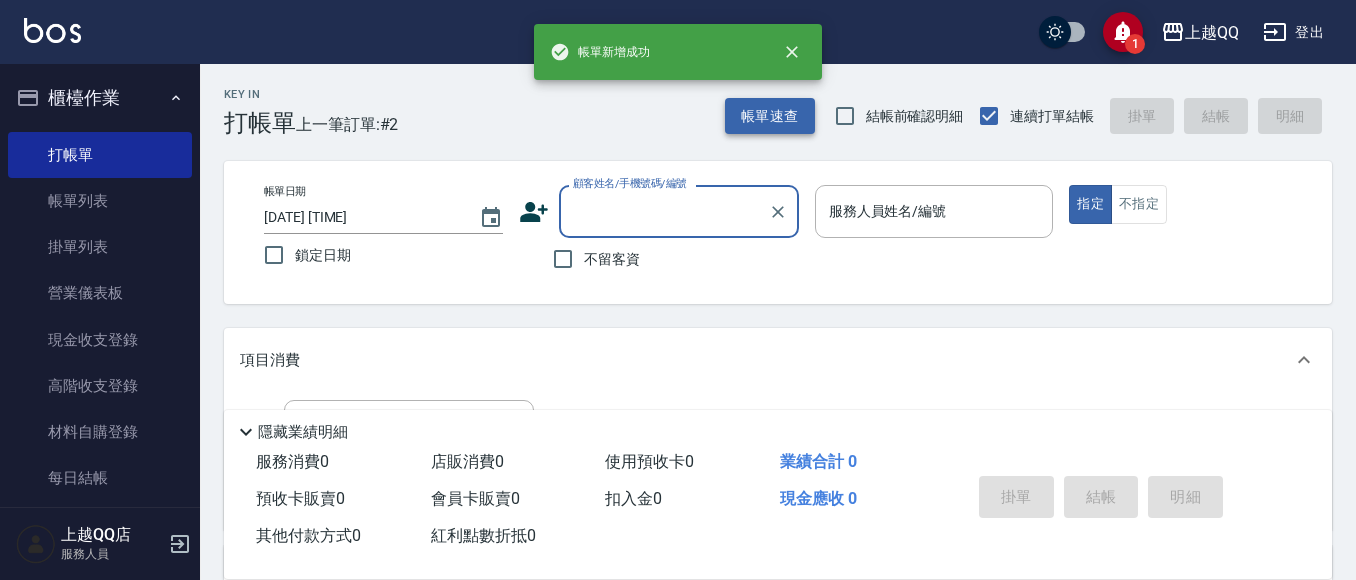 click on "帳單速查" at bounding box center (770, 116) 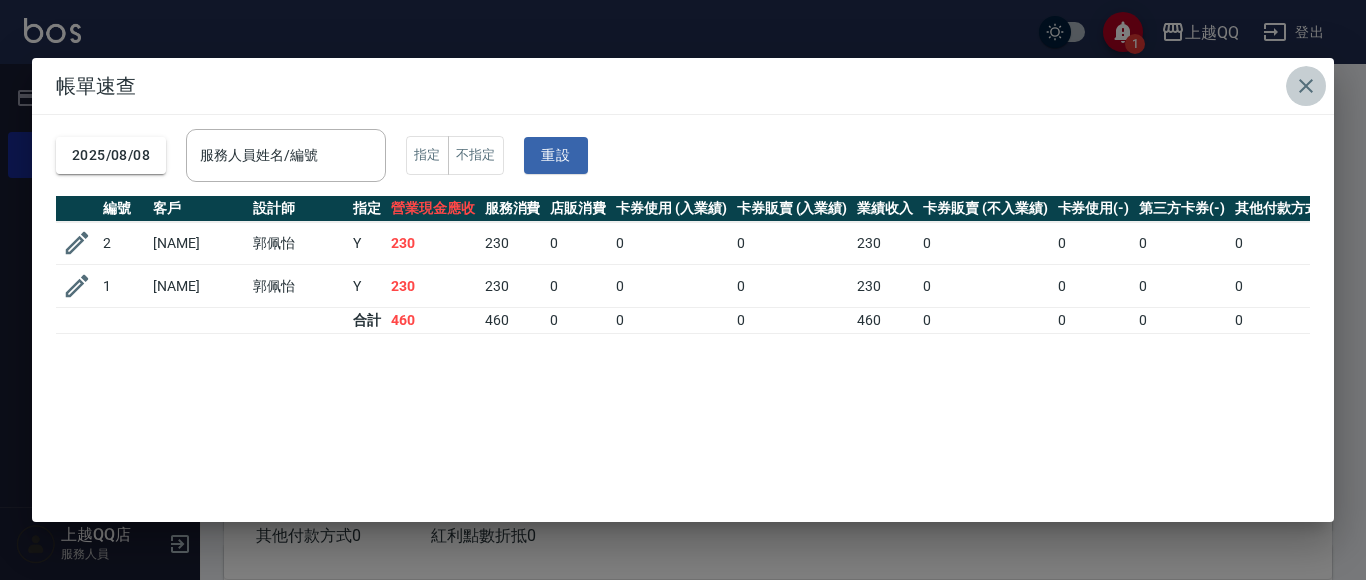 drag, startPoint x: 1315, startPoint y: 81, endPoint x: 1290, endPoint y: 76, distance: 25.495098 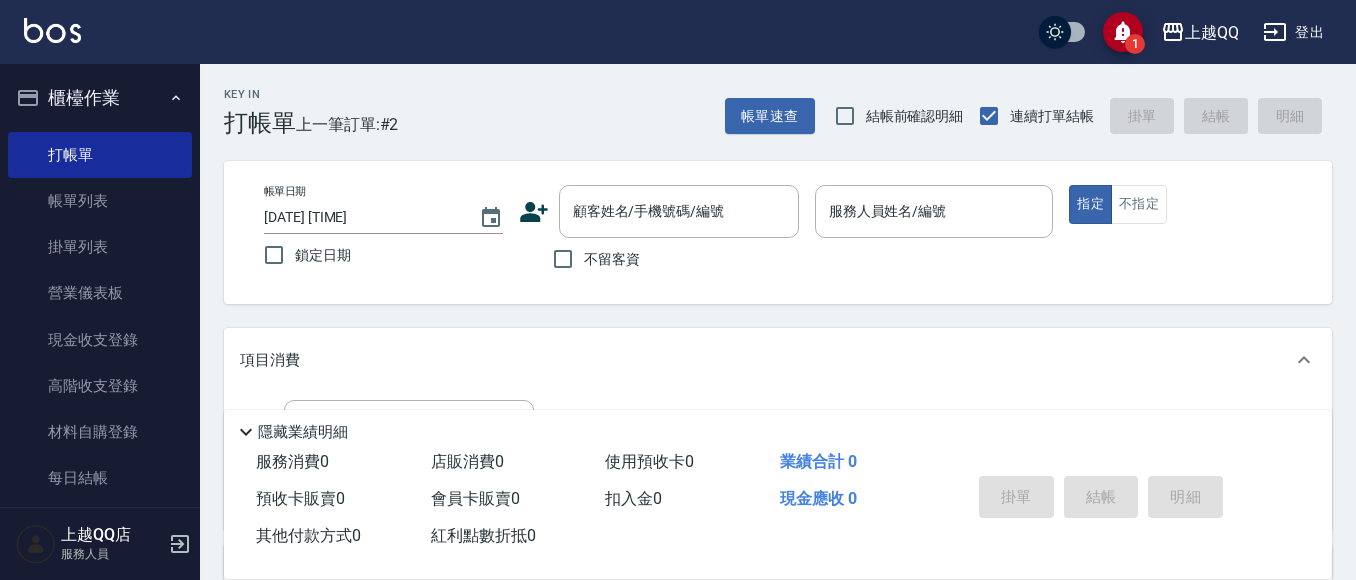 drag, startPoint x: 555, startPoint y: 264, endPoint x: 617, endPoint y: 248, distance: 64.03124 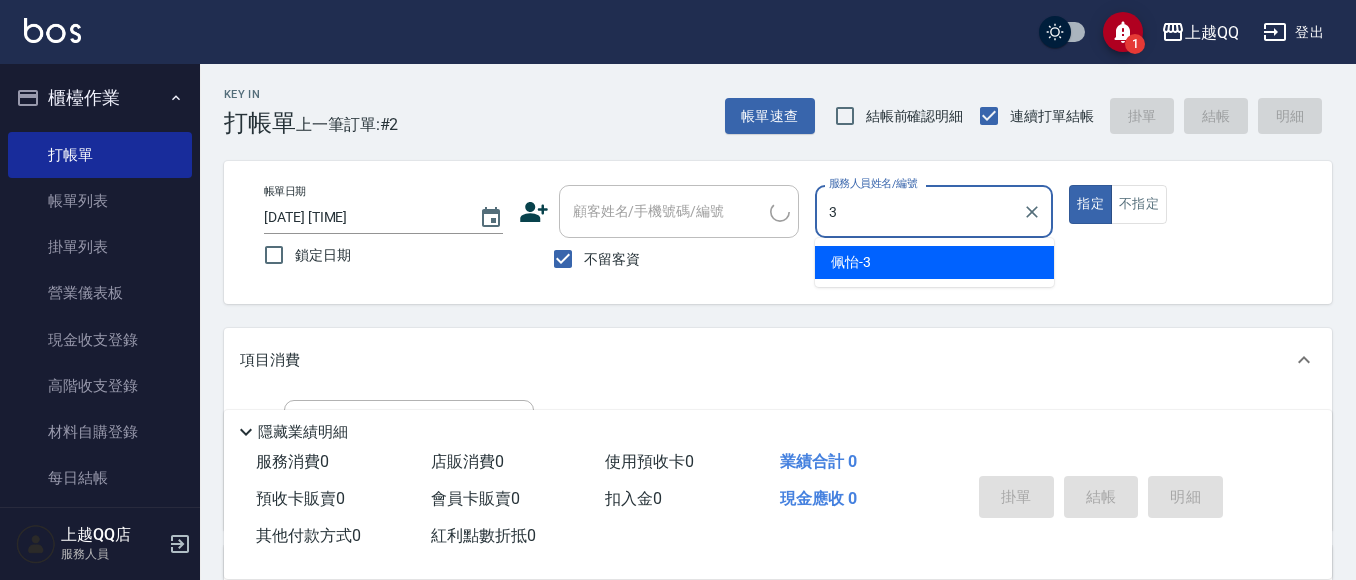 type on "佩怡-3" 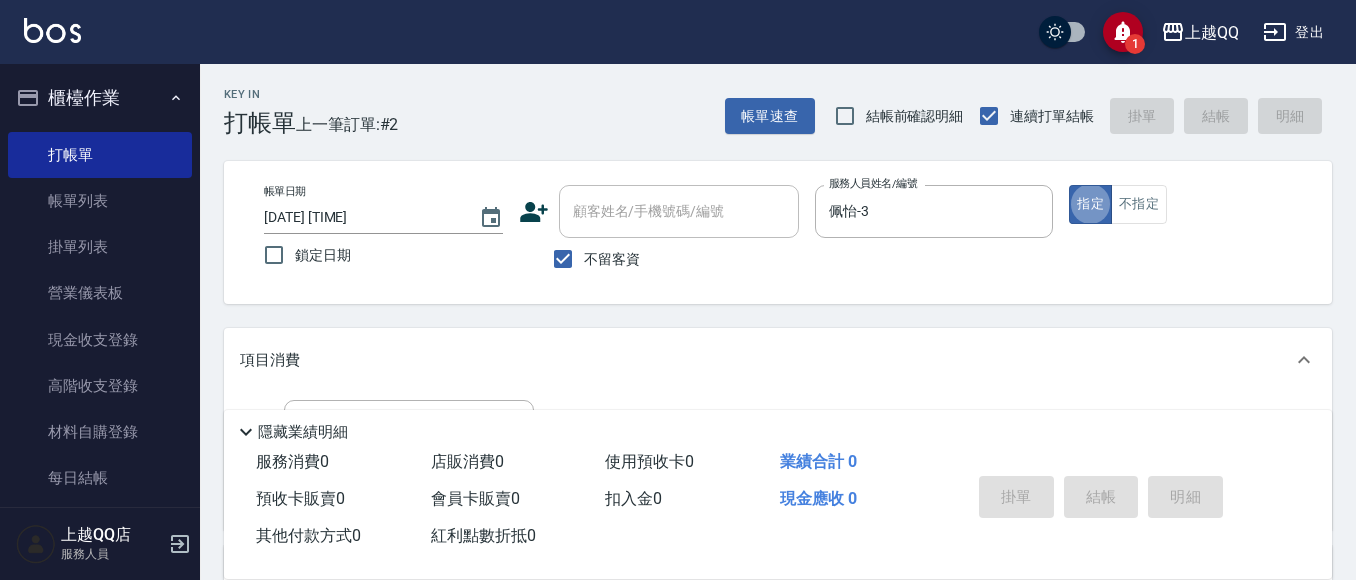 scroll, scrollTop: 249, scrollLeft: 0, axis: vertical 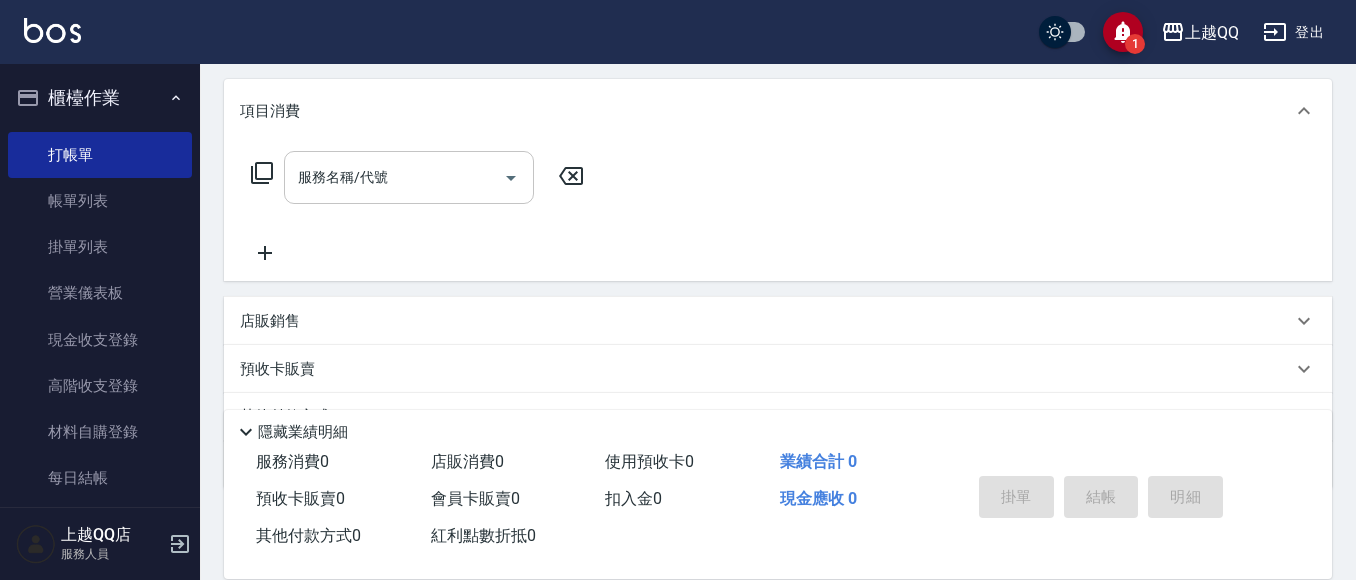 click on "服務名稱/代號" at bounding box center (394, 177) 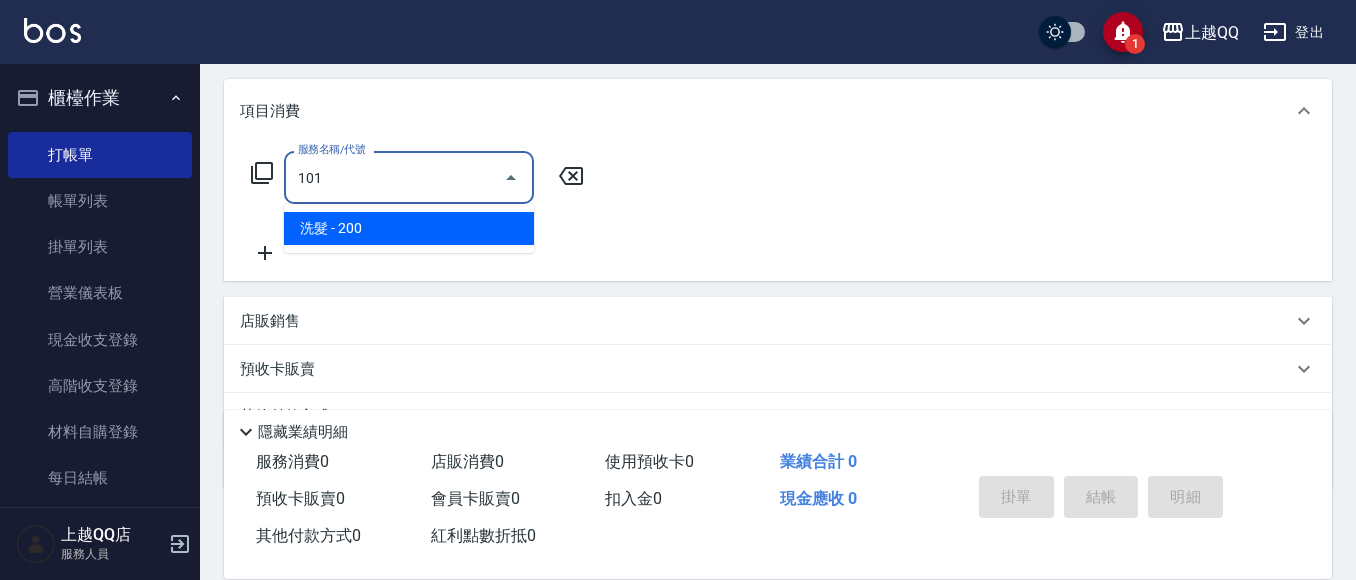 type on "洗髮(101)" 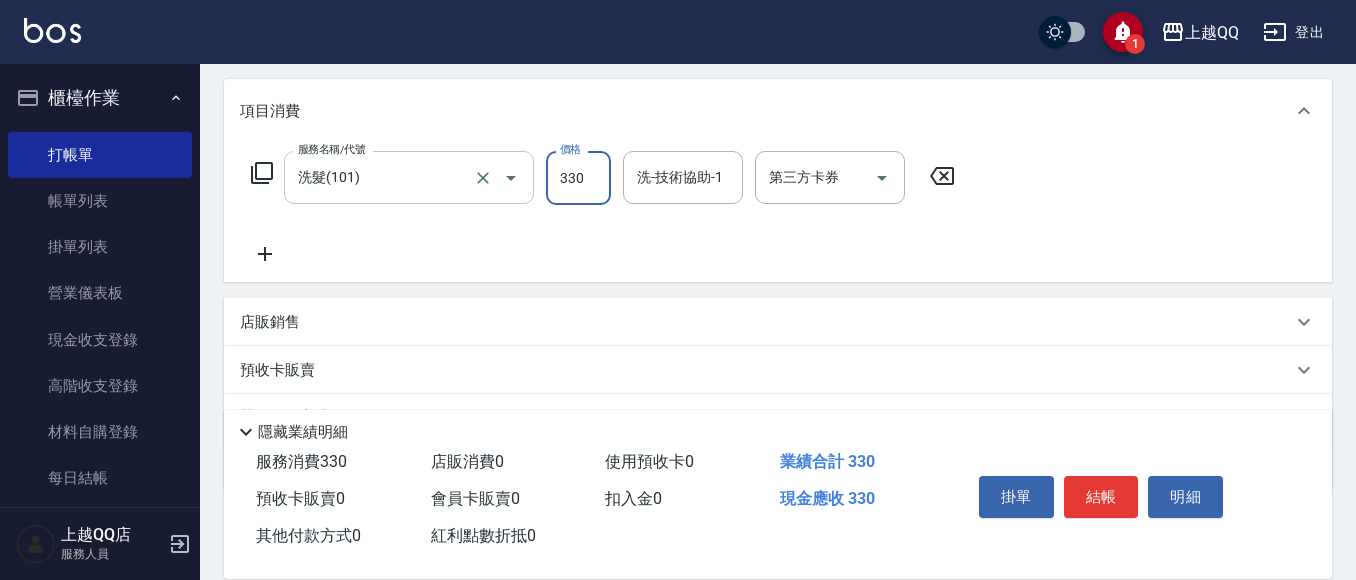 type on "330" 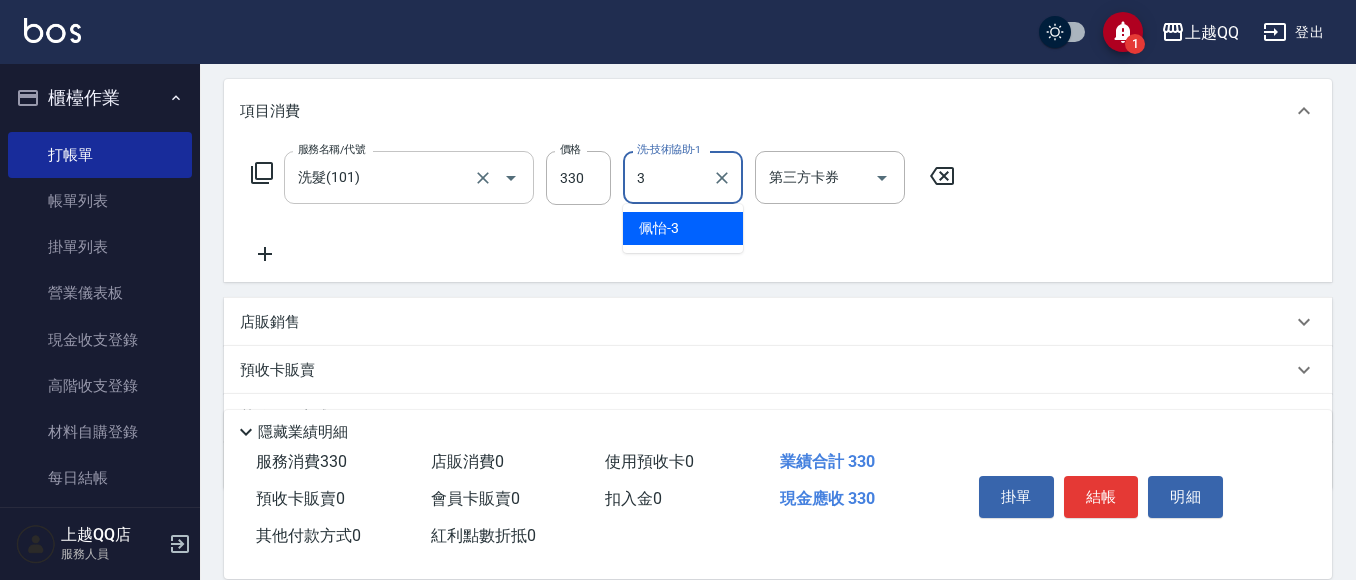 type on "佩怡-3" 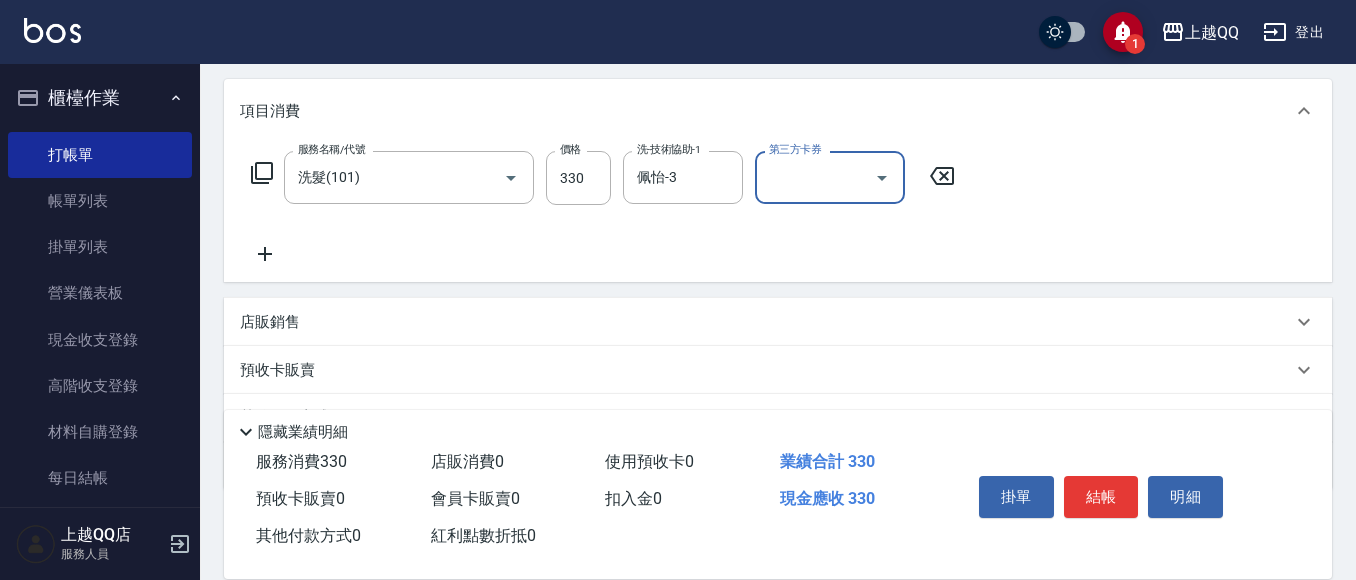 click on "掛單 結帳 明細" at bounding box center (1101, 499) 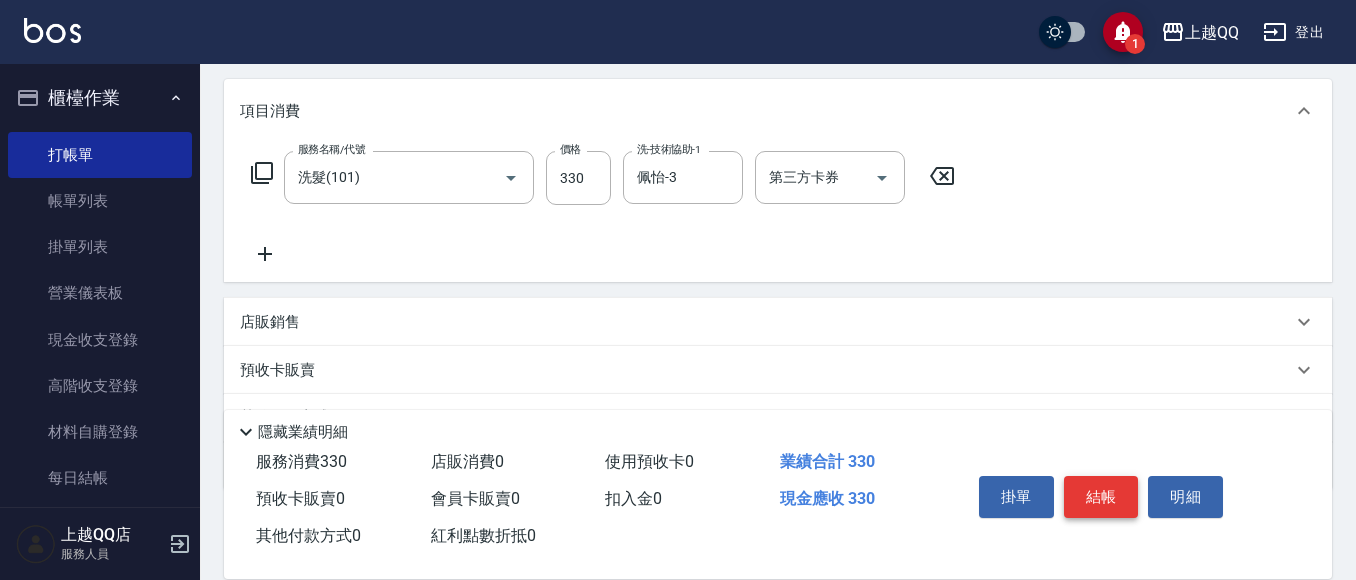 click on "結帳" at bounding box center (1101, 497) 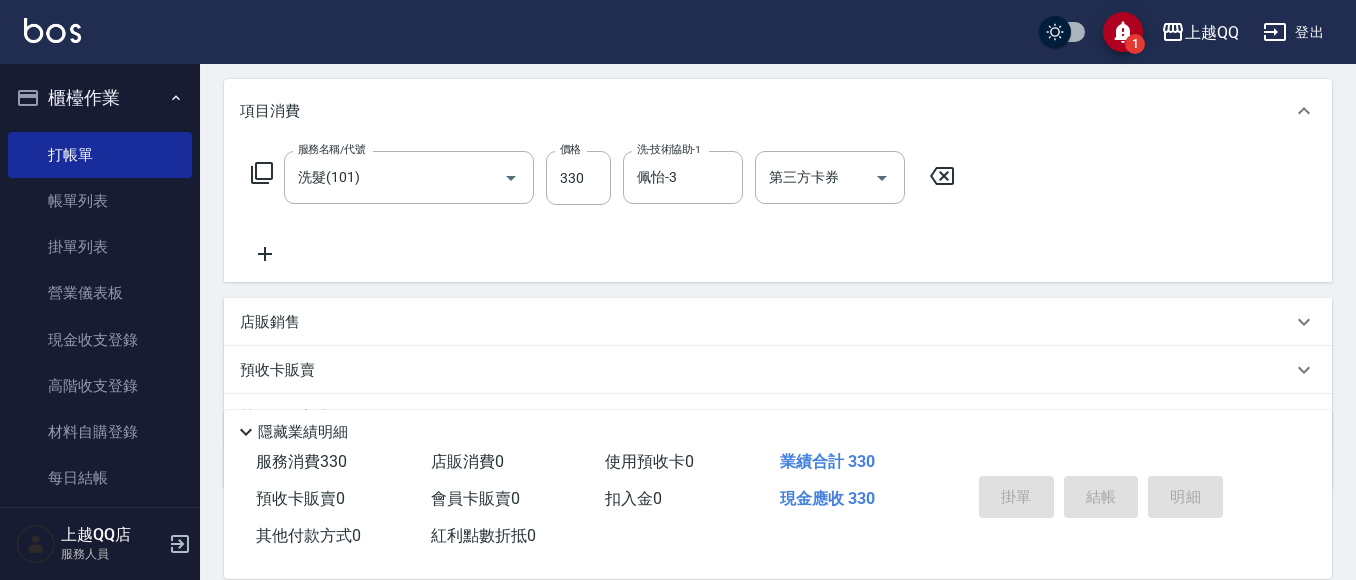 type on "[DATE] [TIME]" 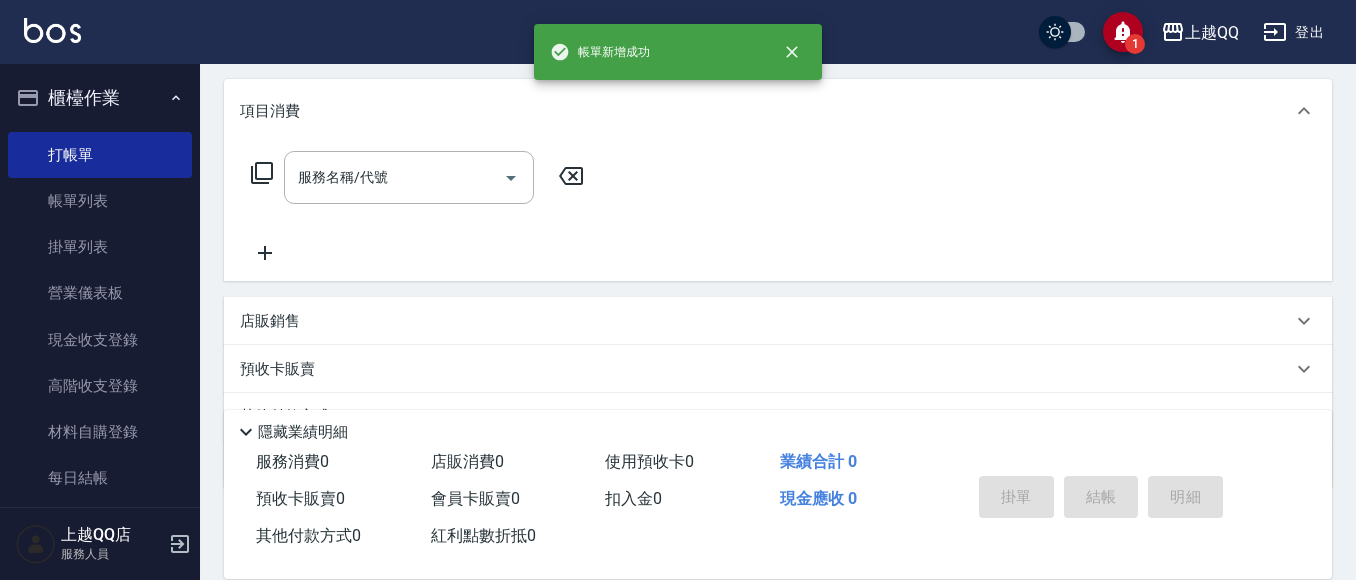 scroll, scrollTop: 0, scrollLeft: 0, axis: both 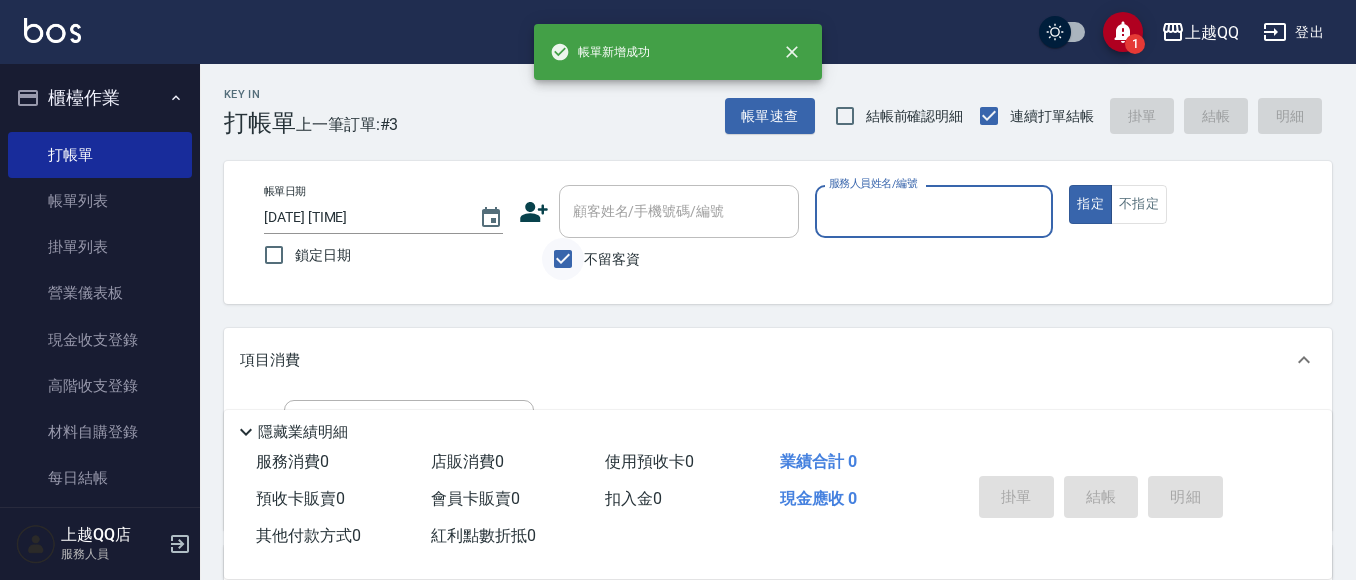 click on "不留客資" at bounding box center [563, 259] 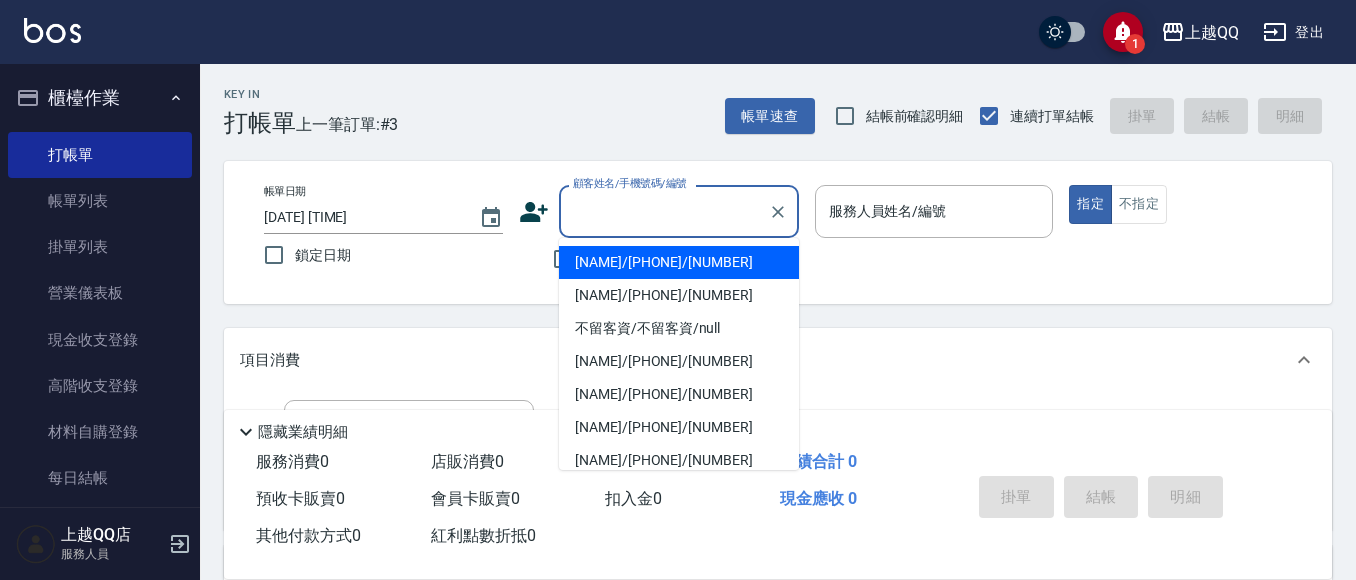 drag, startPoint x: 632, startPoint y: 210, endPoint x: 651, endPoint y: 217, distance: 20.248457 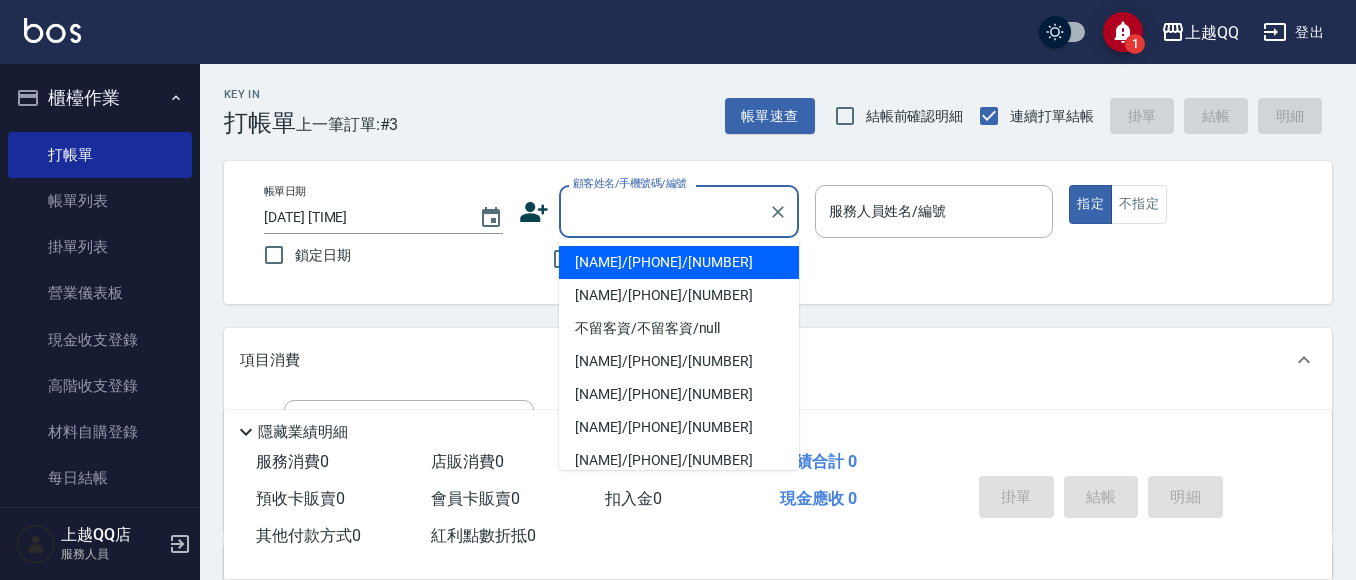 click on "顧客姓名/手機號碼/編號 顧客姓名/手機號碼/編號" at bounding box center [679, 211] 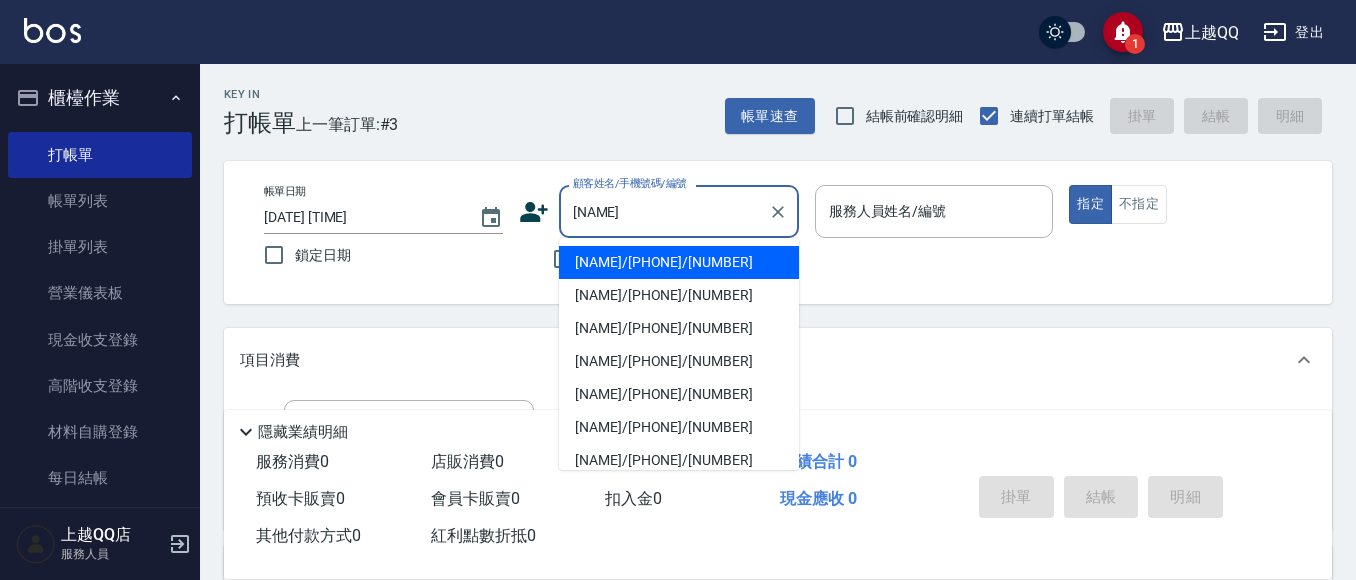 click on "[NAME]/[PHONE]/[NUMBER]" at bounding box center (679, 262) 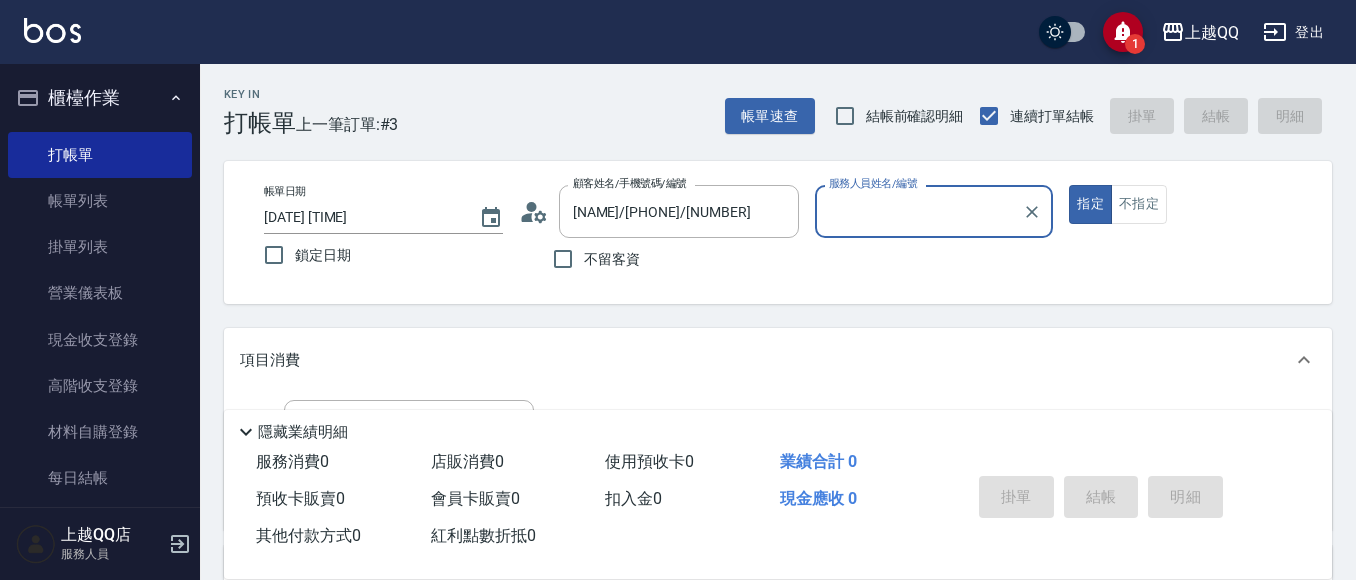 type on "佩怡-3" 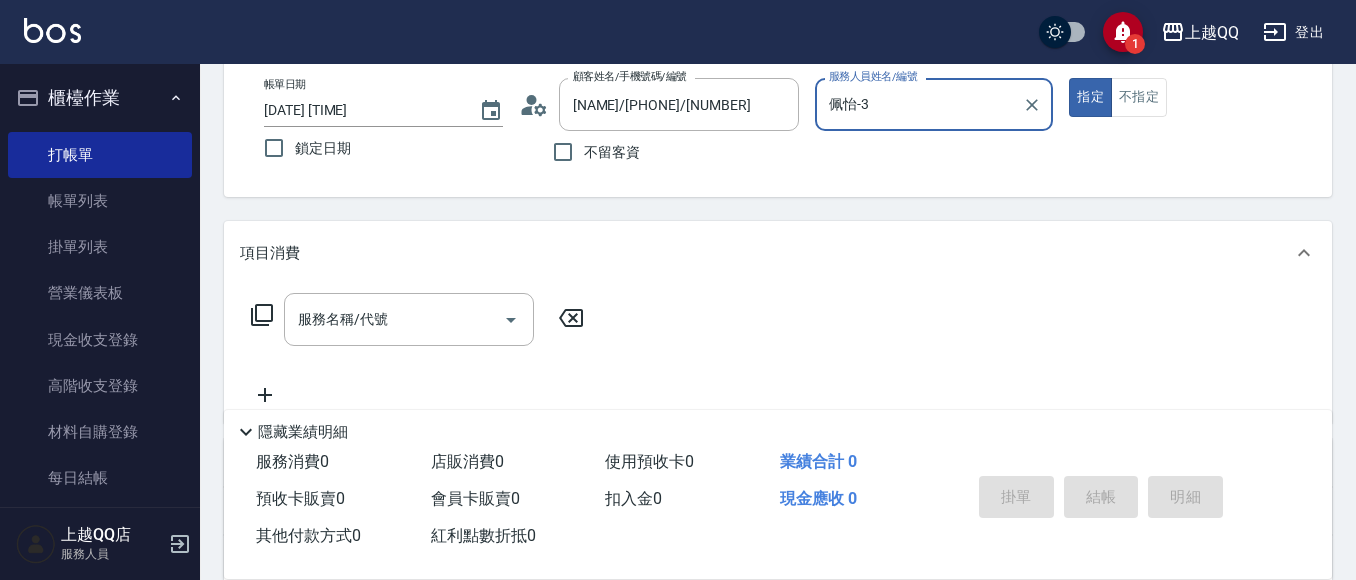 scroll, scrollTop: 201, scrollLeft: 0, axis: vertical 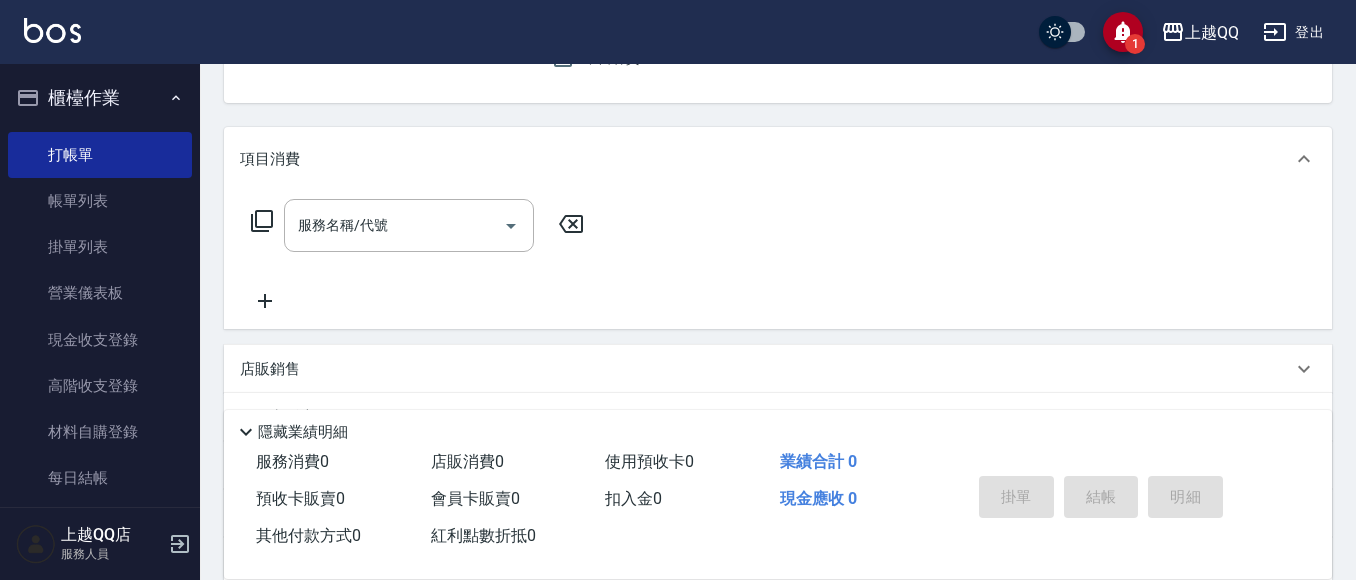 click 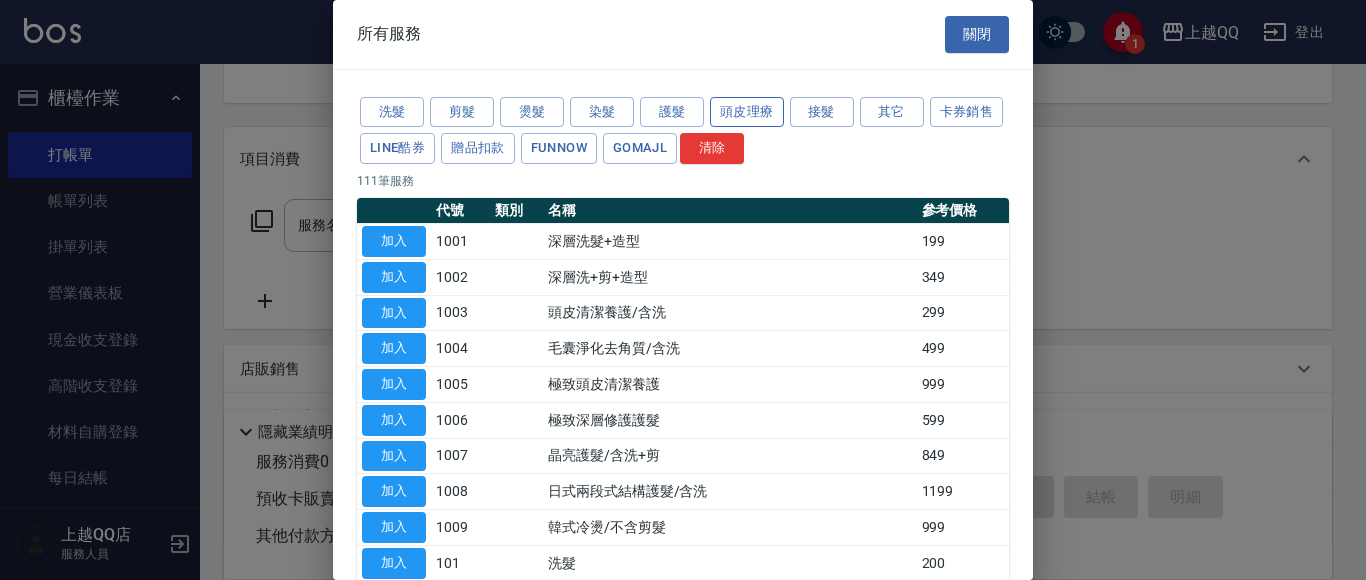 click on "頭皮理療" at bounding box center (747, 112) 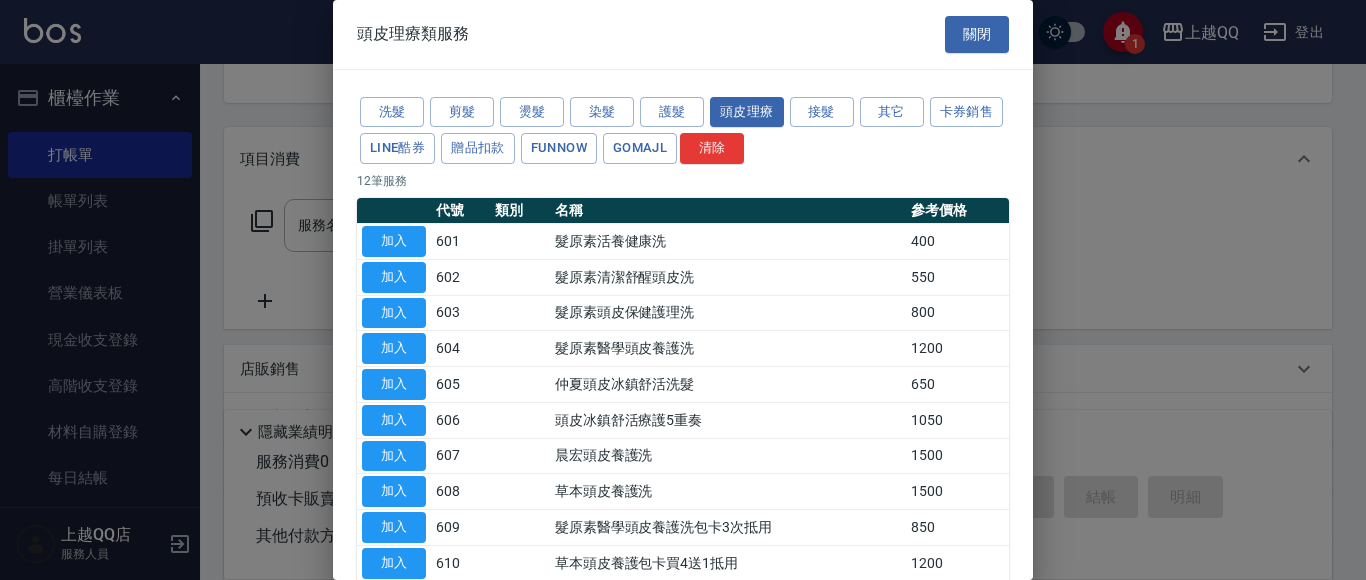 click on "加入" at bounding box center (394, 420) 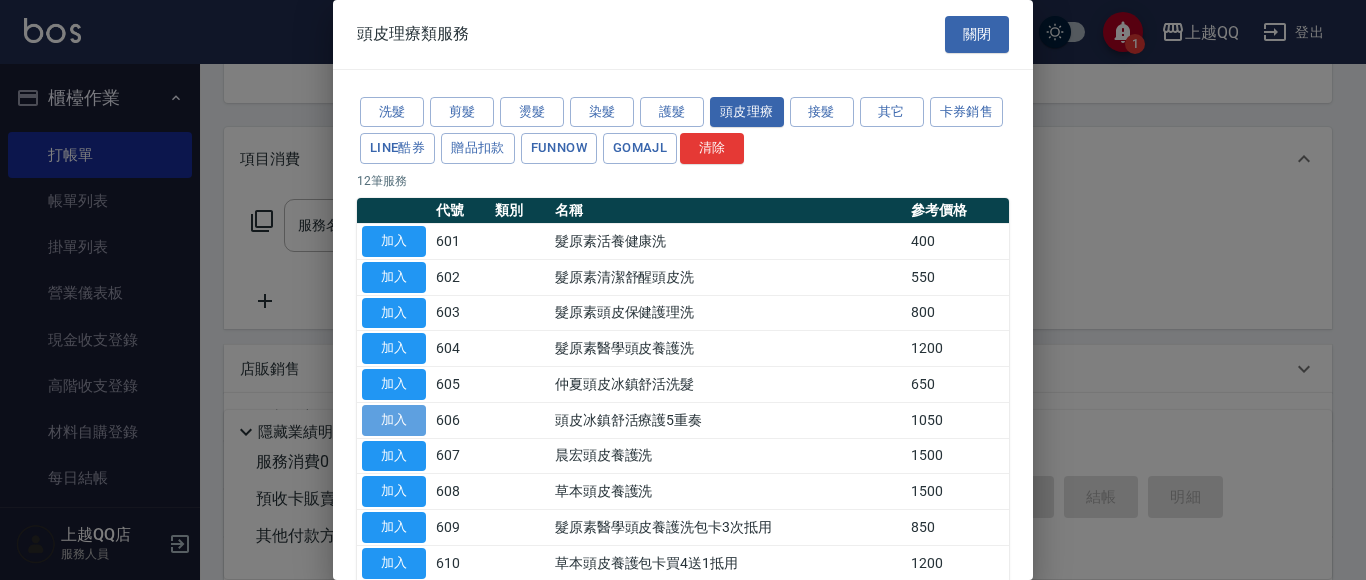click on "加入" at bounding box center (394, 420) 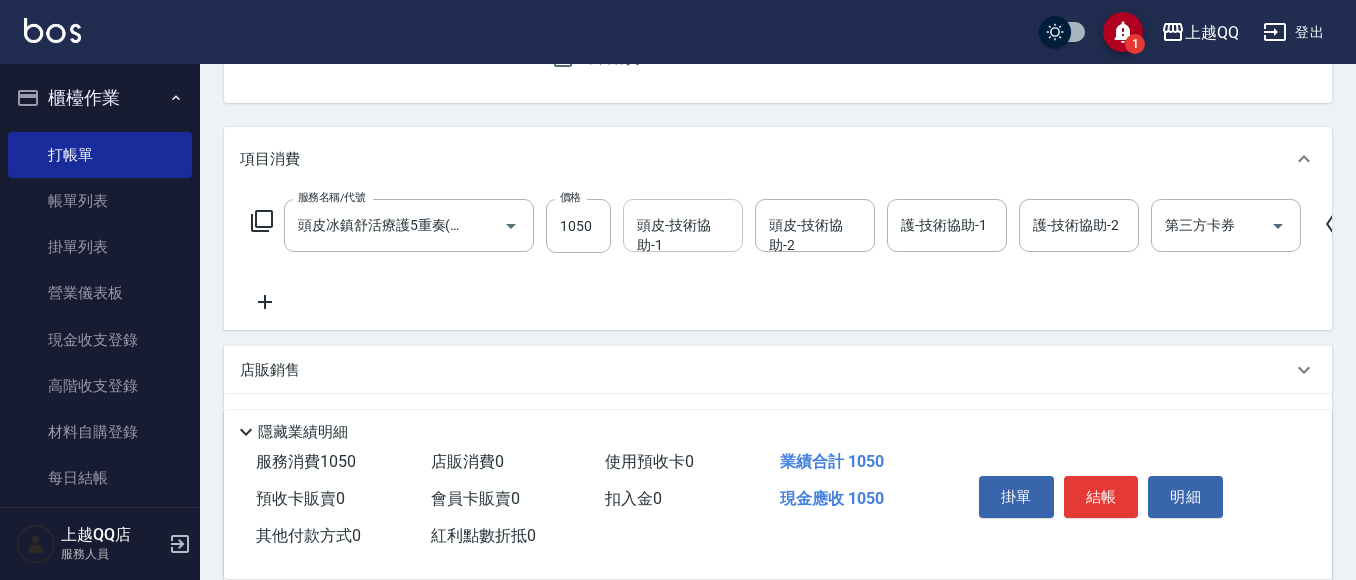 click on "頭皮-技術協助-1 頭皮-技術協助-1" at bounding box center [683, 225] 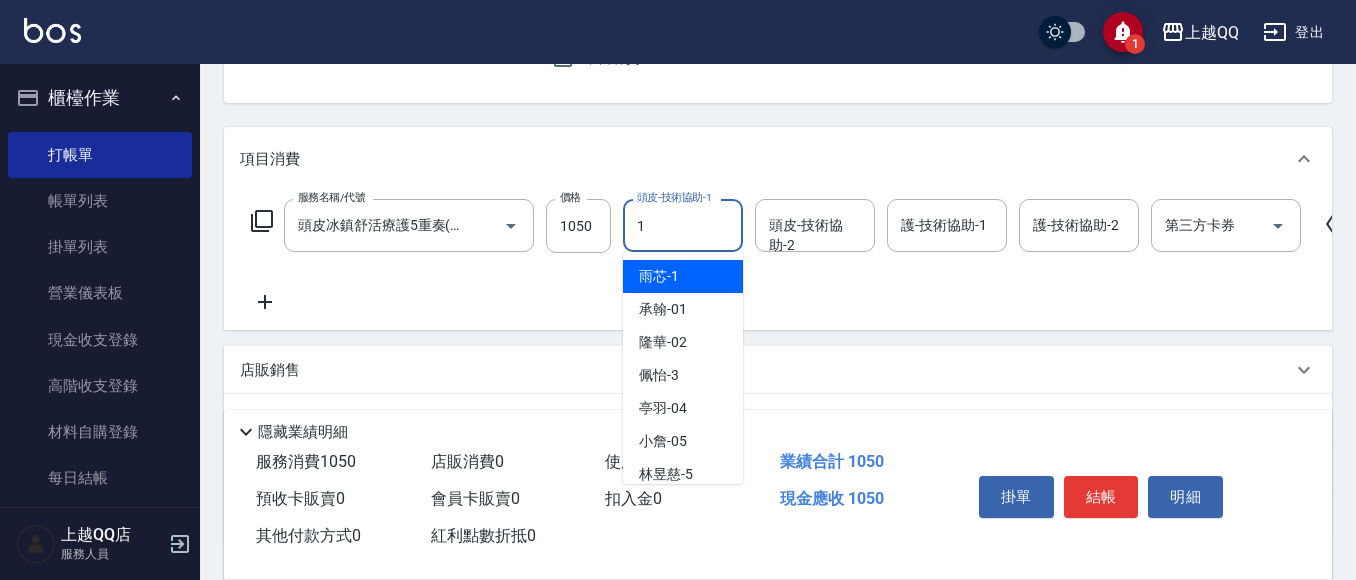 type on "雨芯-1" 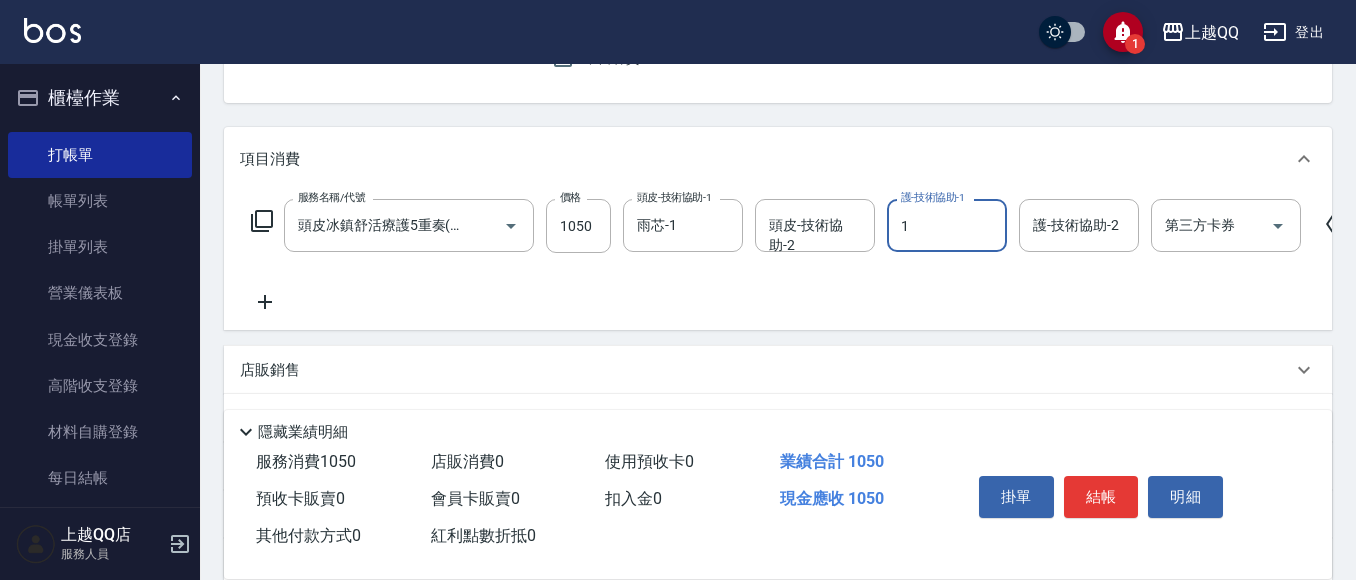 type on "雨芯-1" 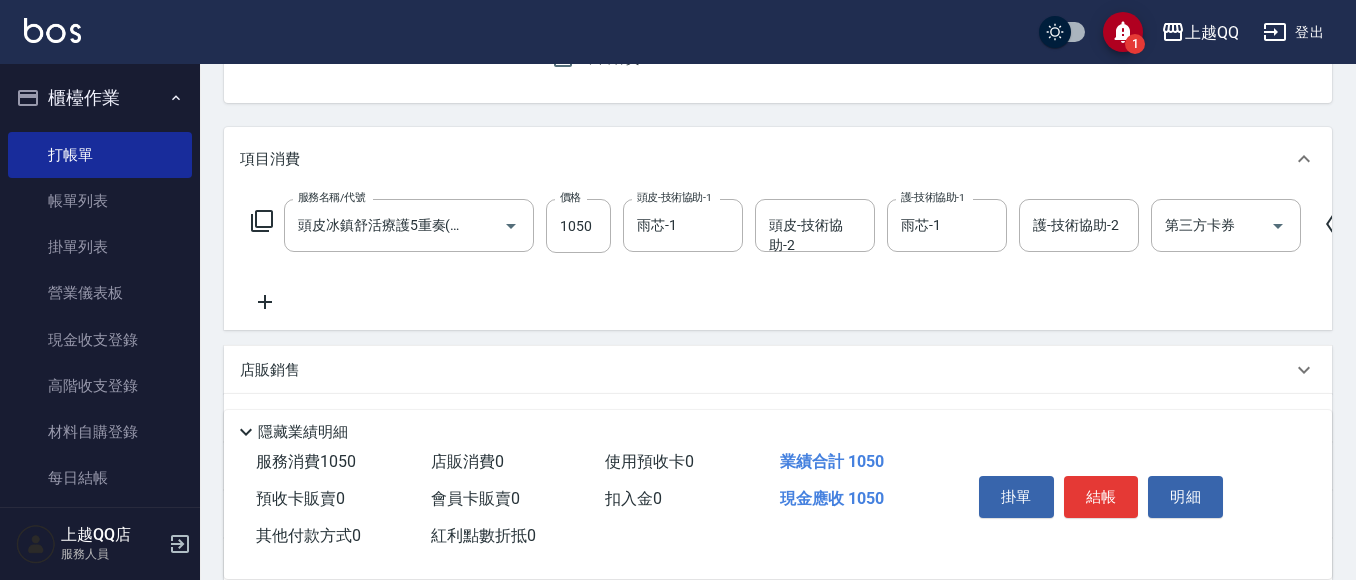 click on "掛單 結帳 明細" at bounding box center [1101, 499] 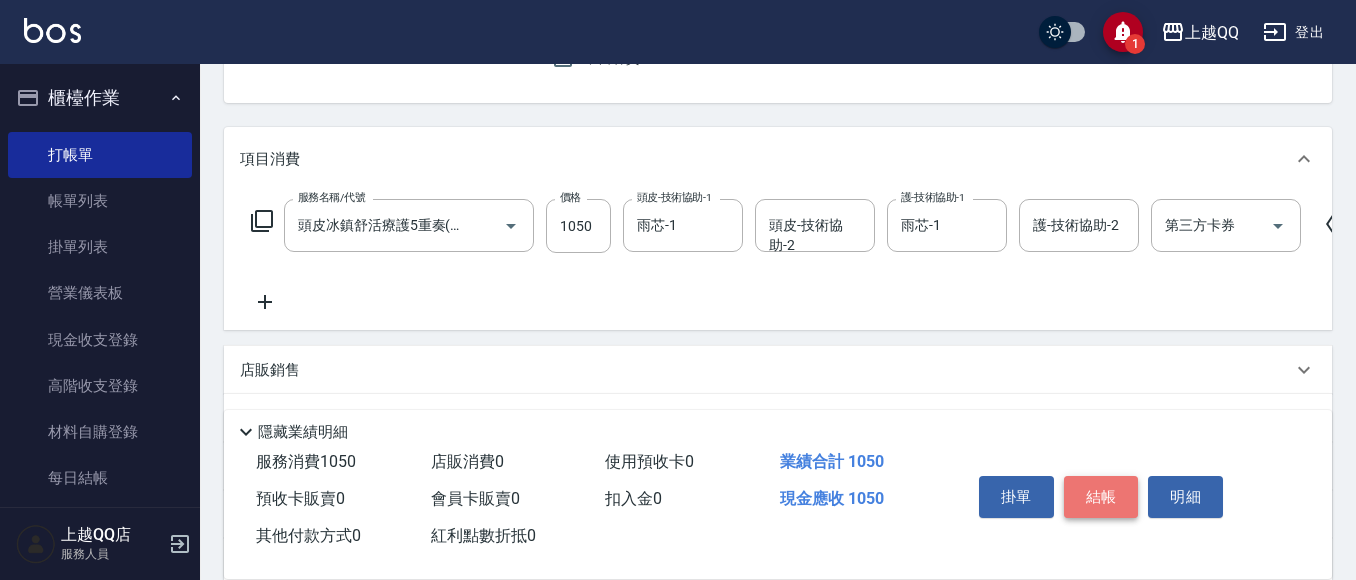 click on "結帳" at bounding box center (1101, 497) 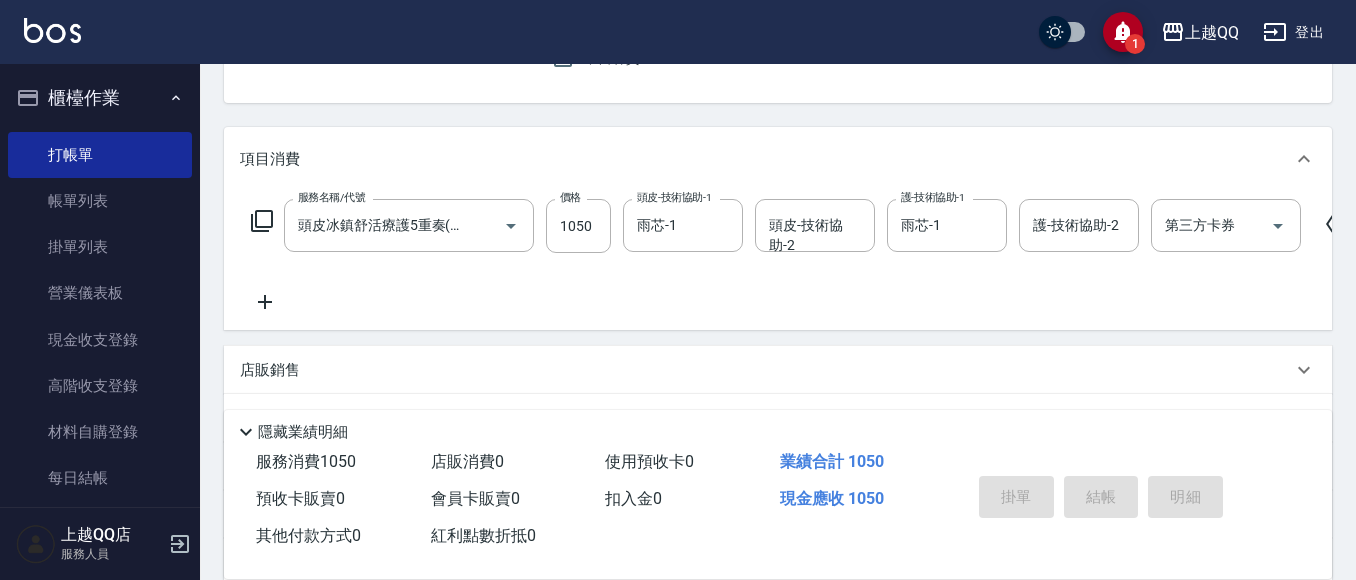 type 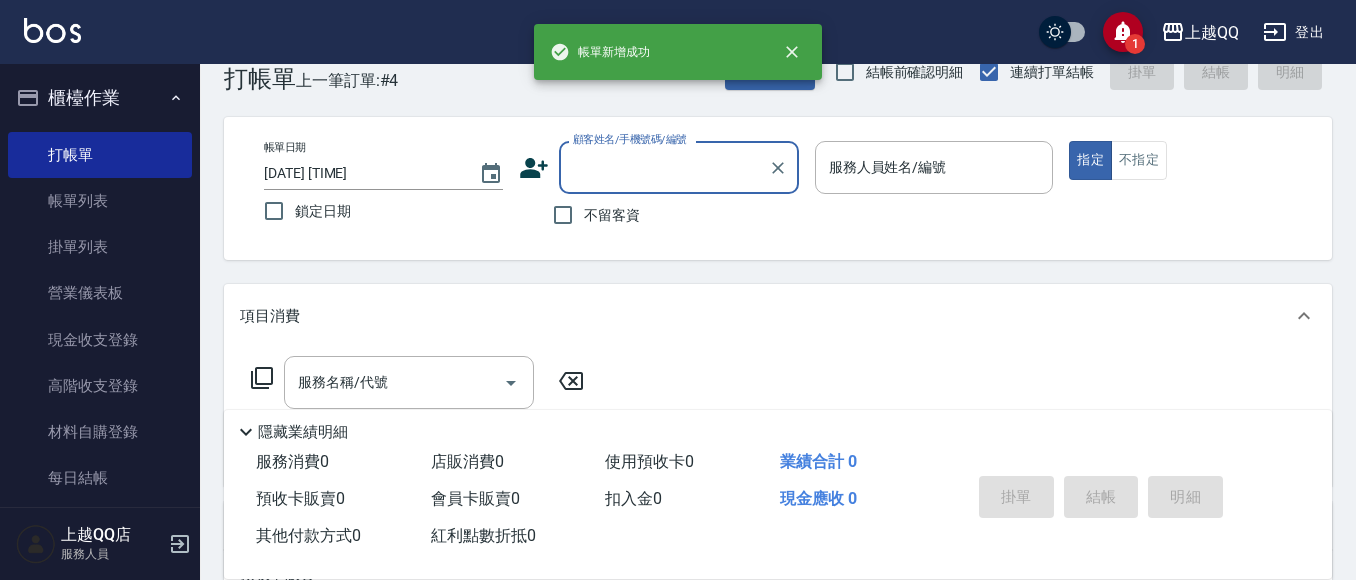scroll, scrollTop: 0, scrollLeft: 0, axis: both 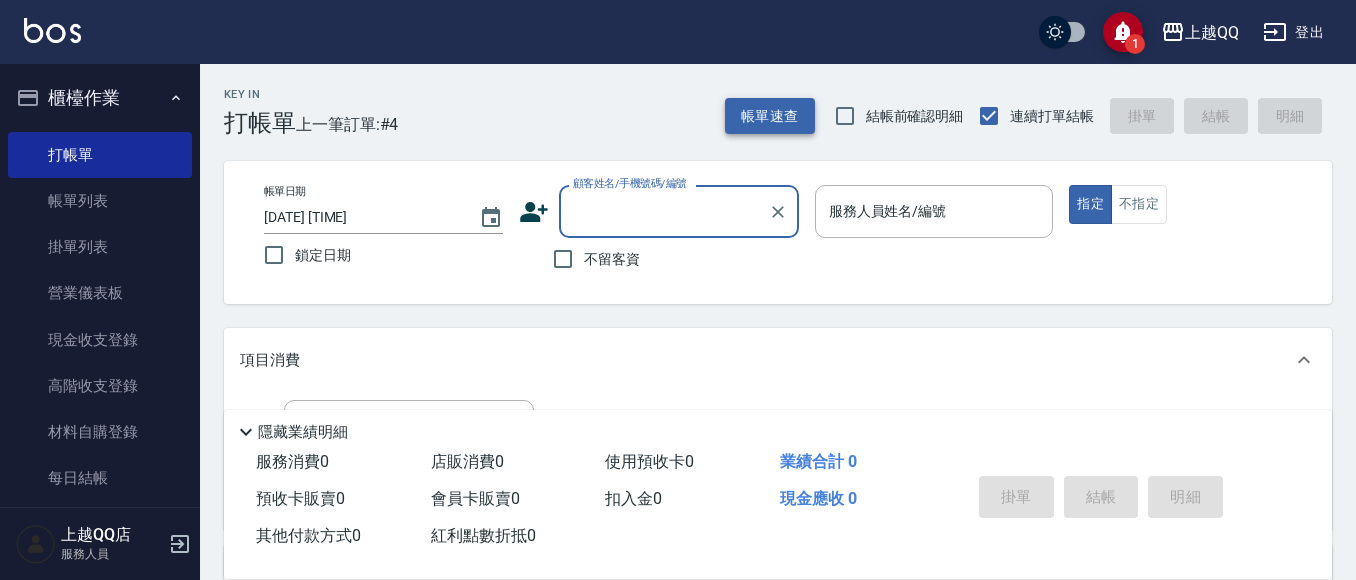 click on "帳單速查" at bounding box center [770, 116] 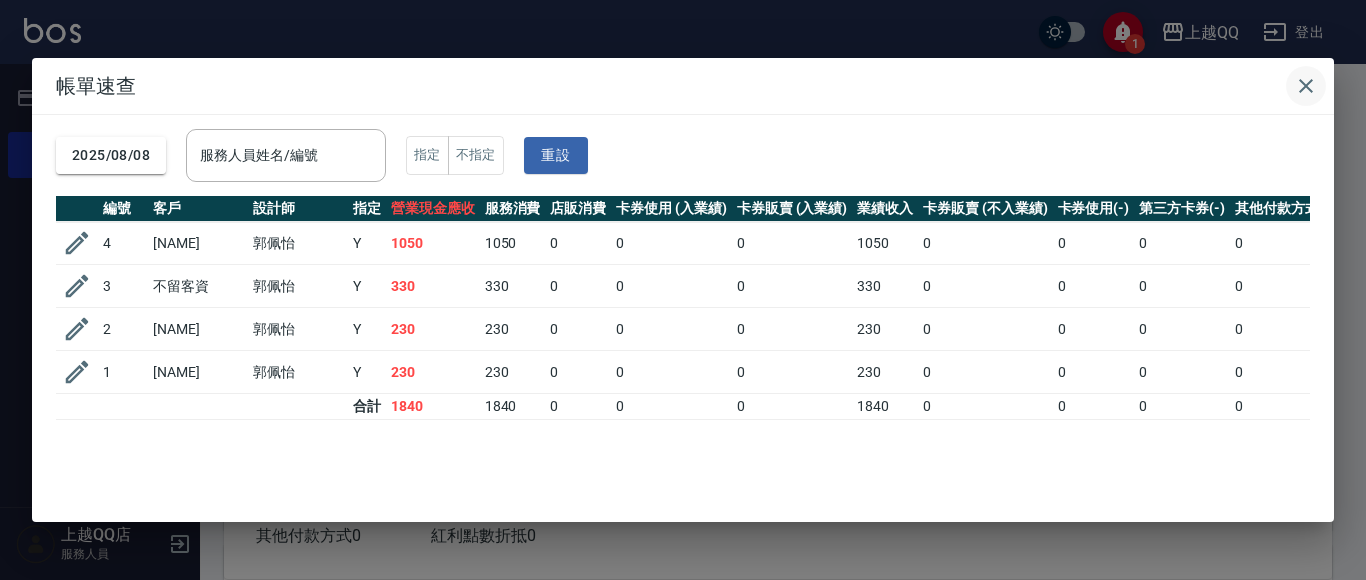 click at bounding box center (1306, 86) 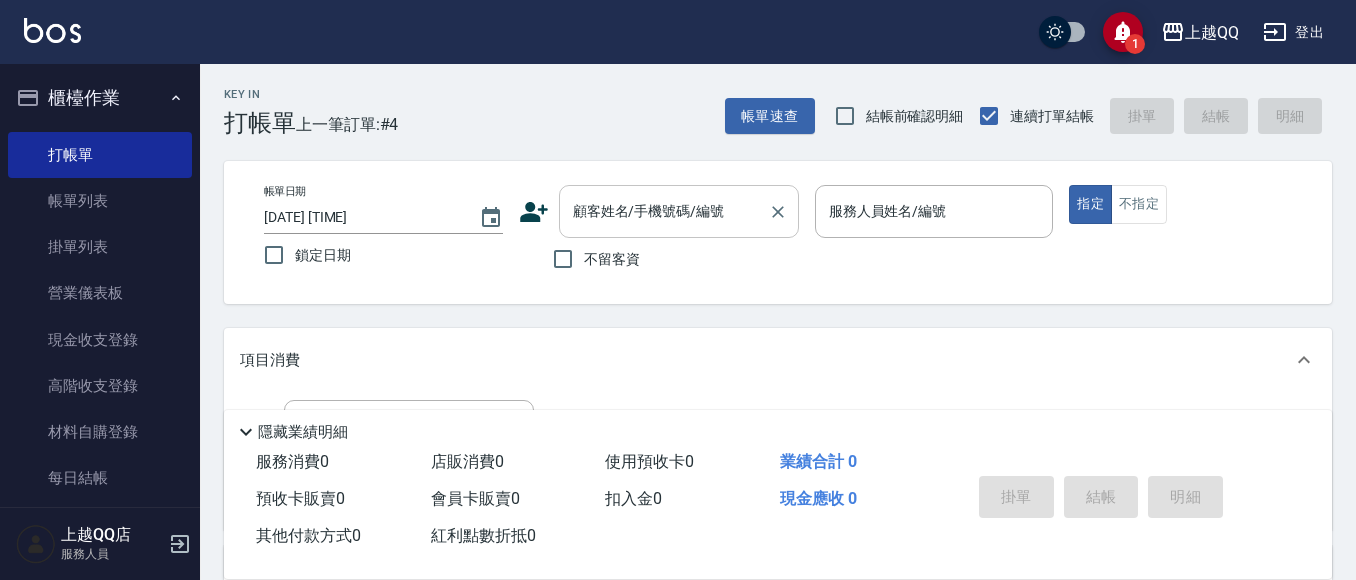 click on "顧客姓名/手機號碼/編號 顧客姓名/手機號碼/編號" at bounding box center (679, 211) 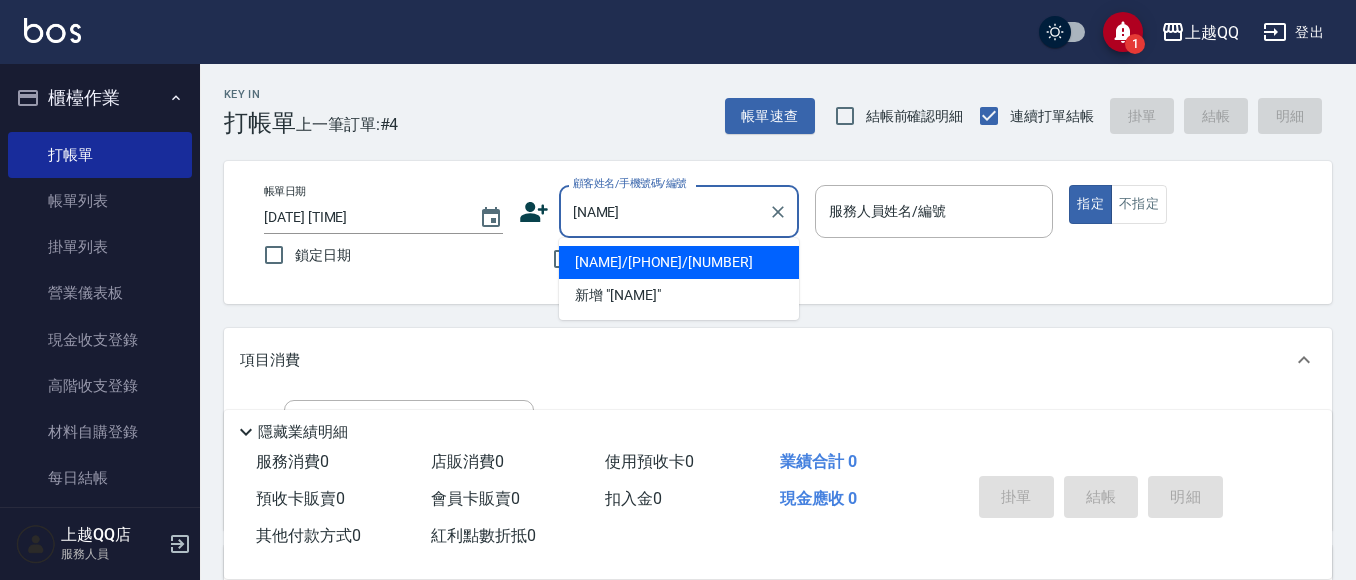 click on "[NAME]/[PHONE]/[NUMBER]" at bounding box center (679, 262) 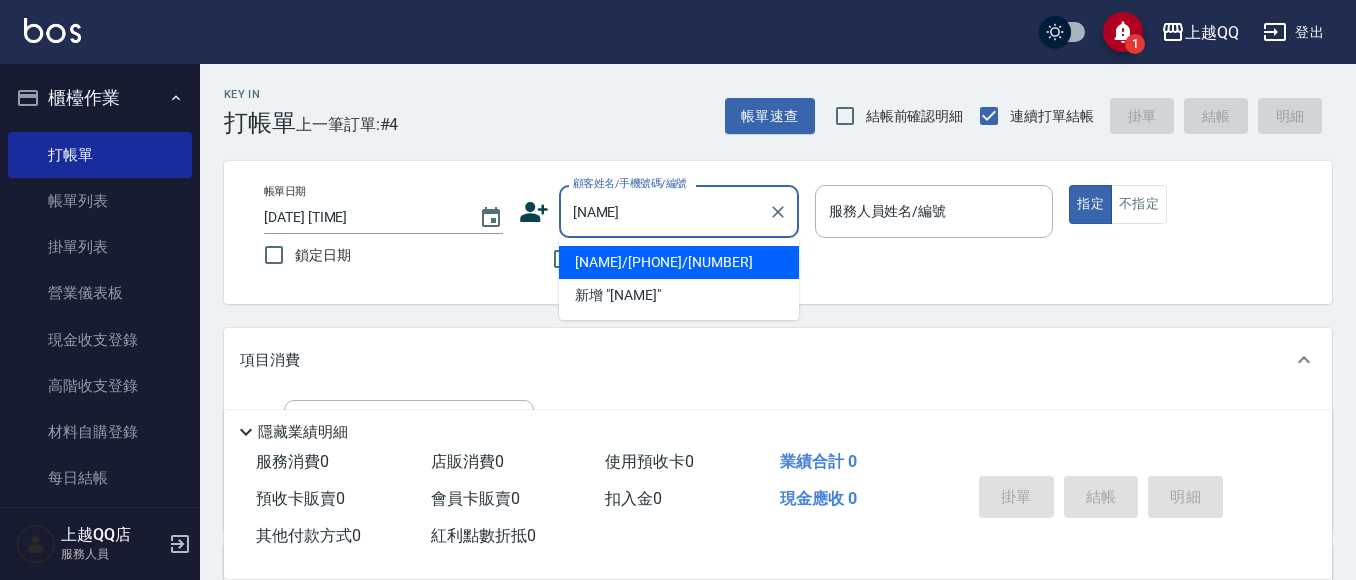 type on "[NAME]/[PHONE]/[NUMBER]" 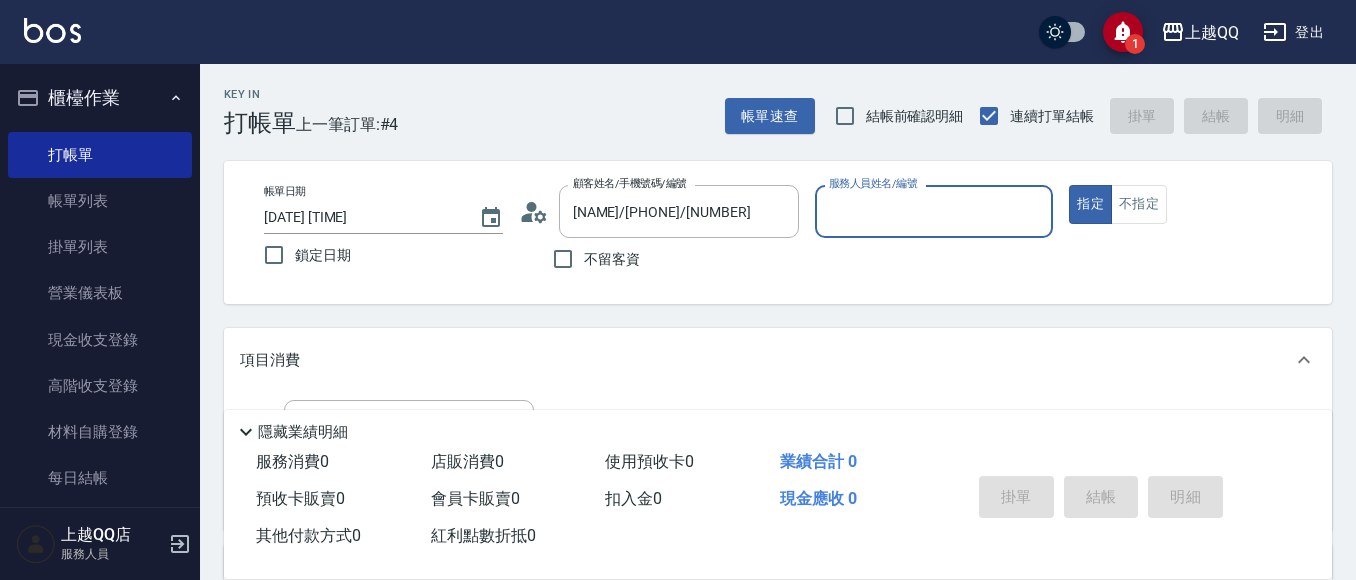 type on "佩怡-3" 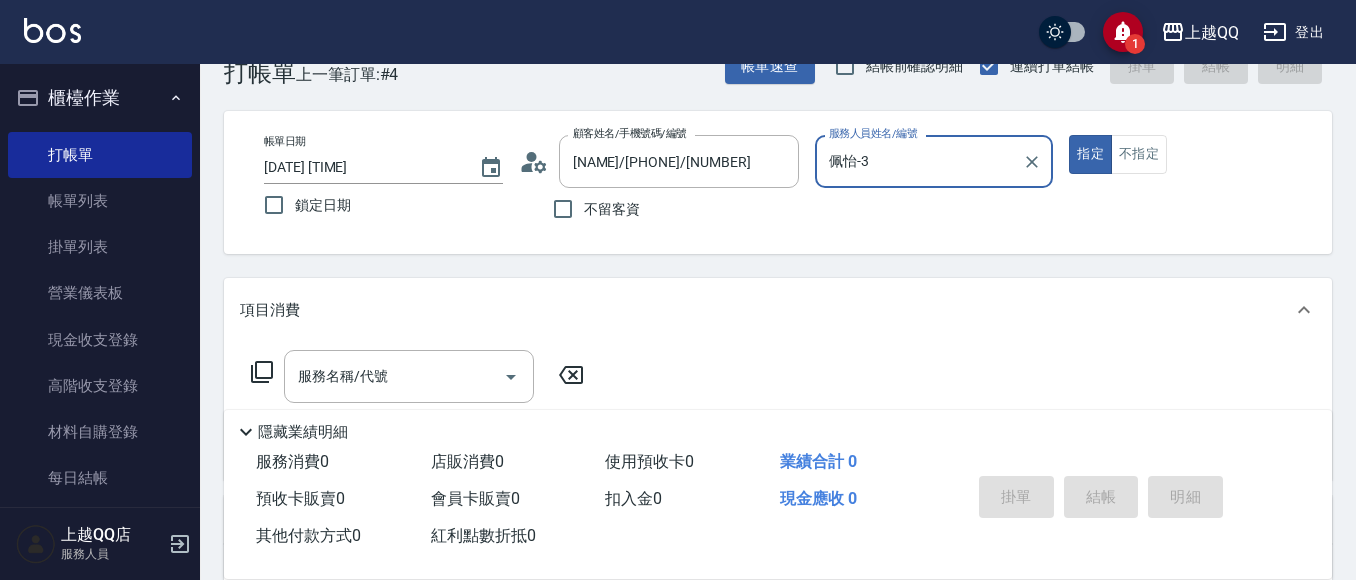scroll, scrollTop: 135, scrollLeft: 0, axis: vertical 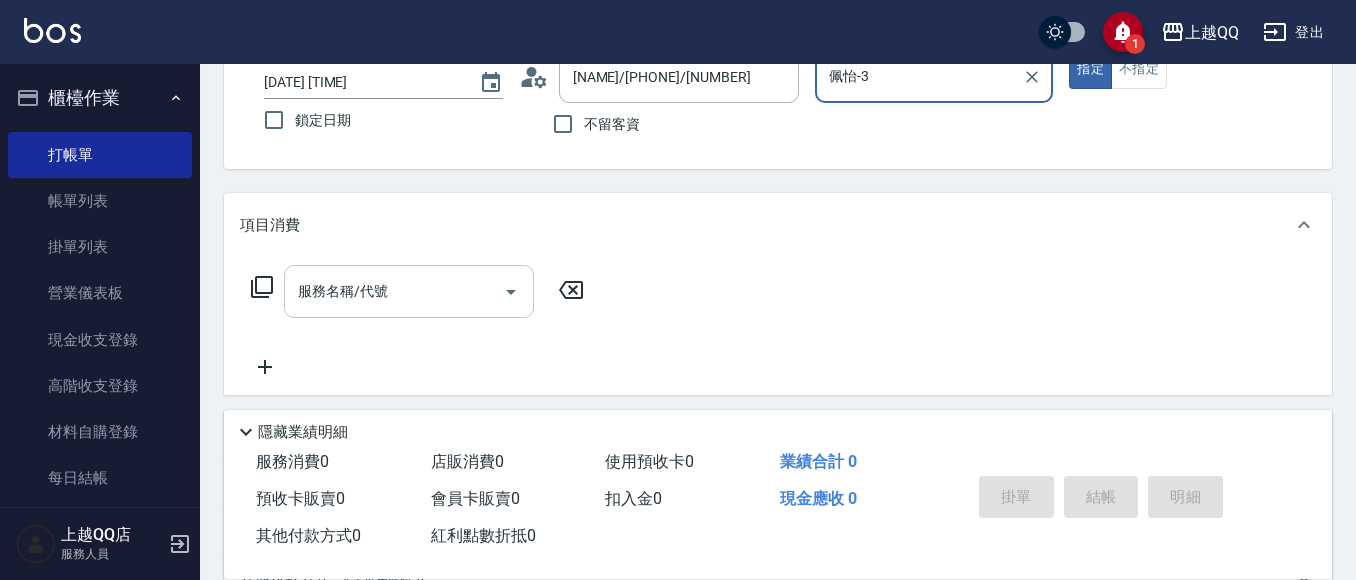 click on "服務名稱/代號" at bounding box center (394, 291) 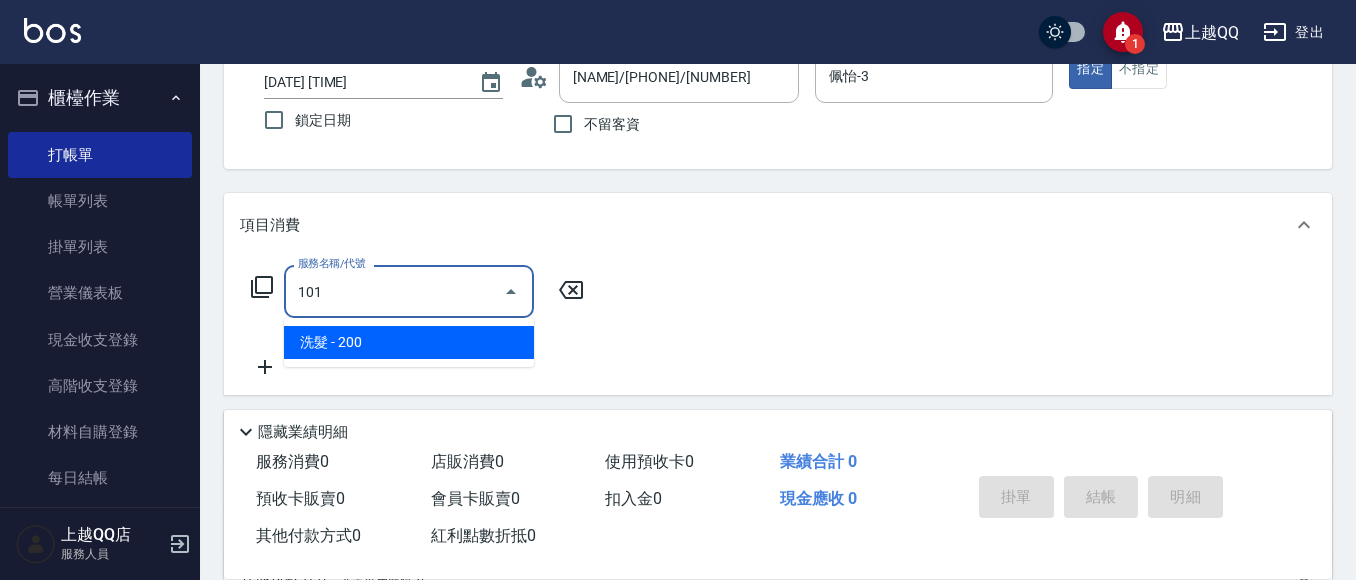 type on "洗髮(101)" 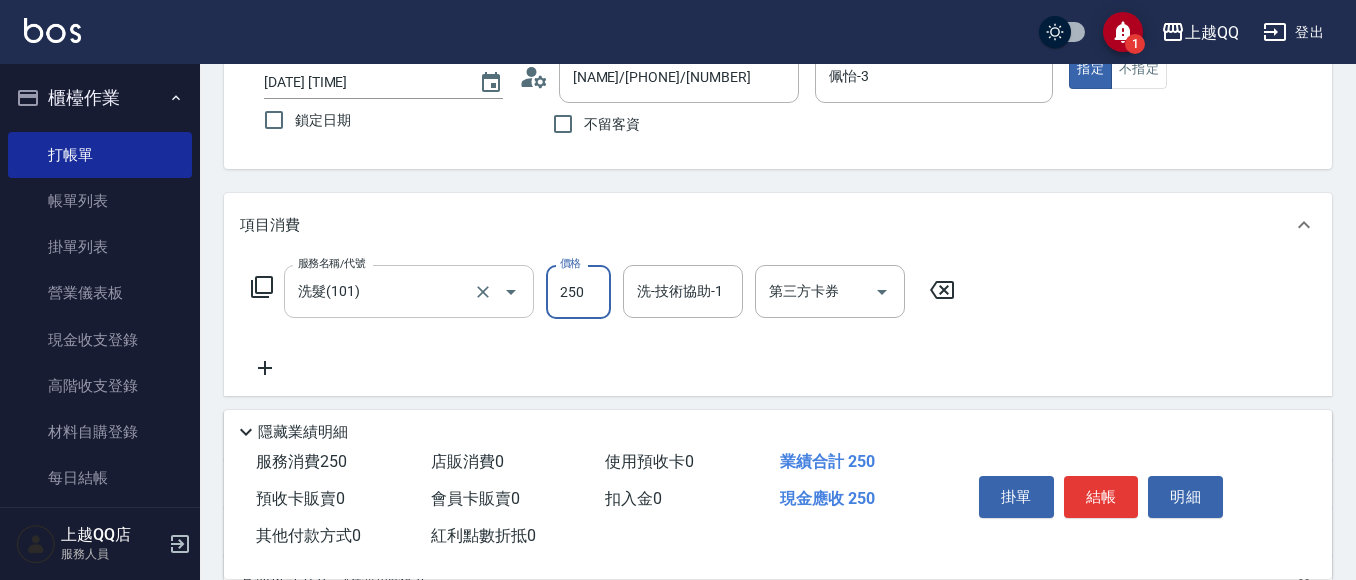 type on "250" 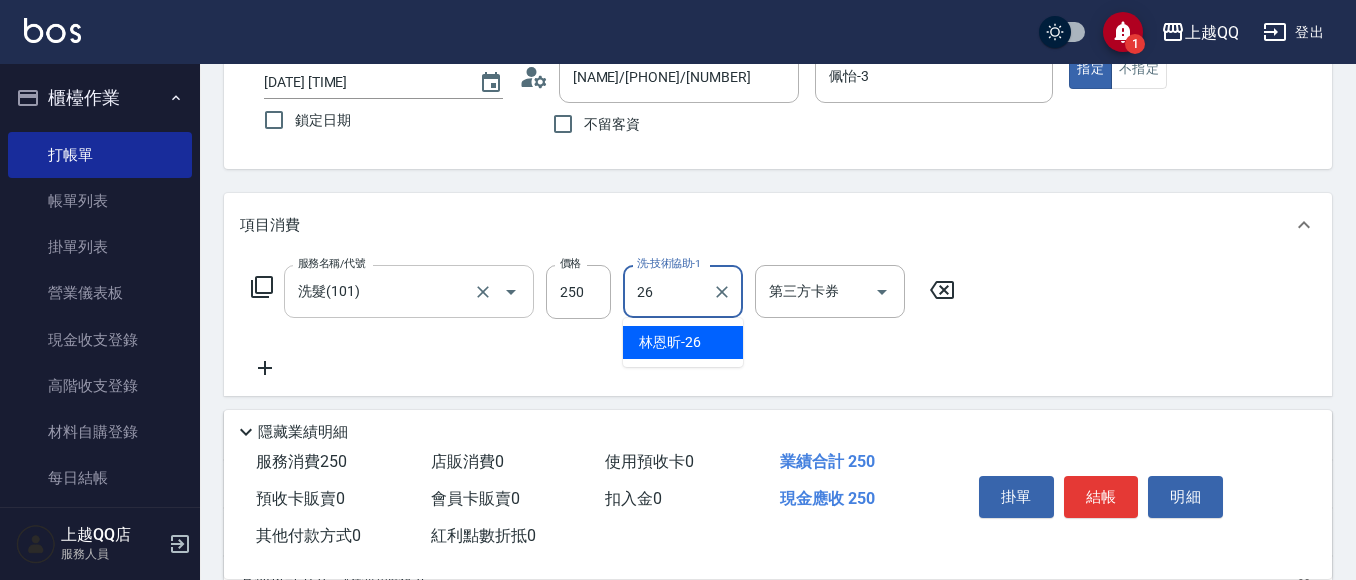 type on "林恩昕-26" 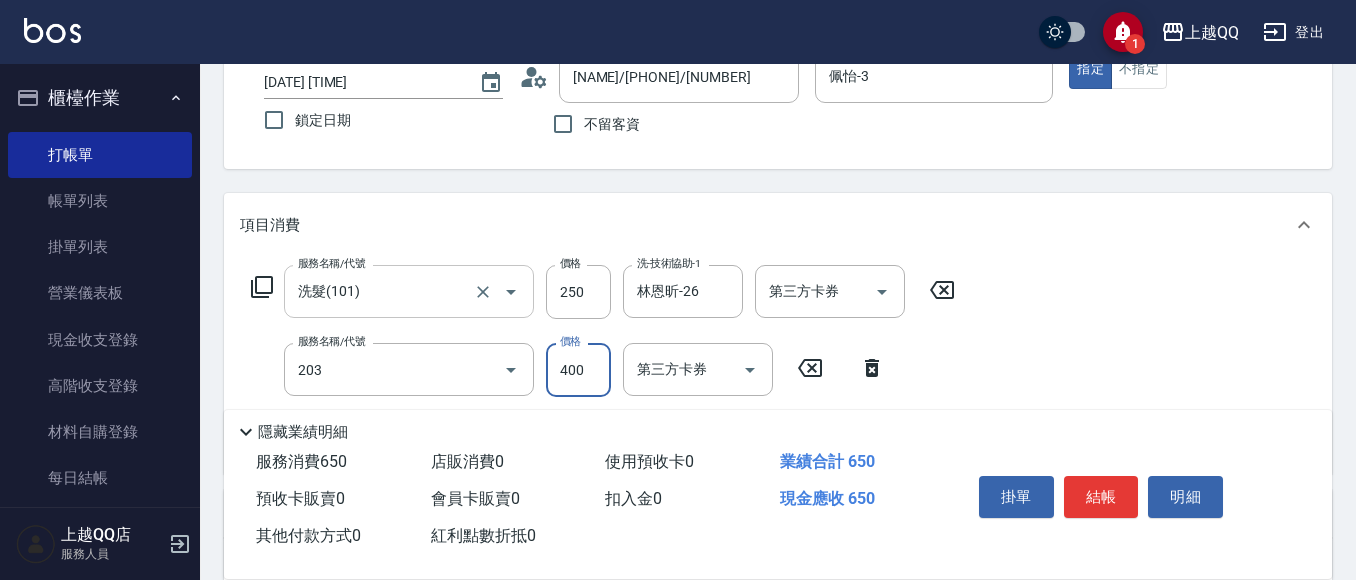 type on "指定單剪(203)" 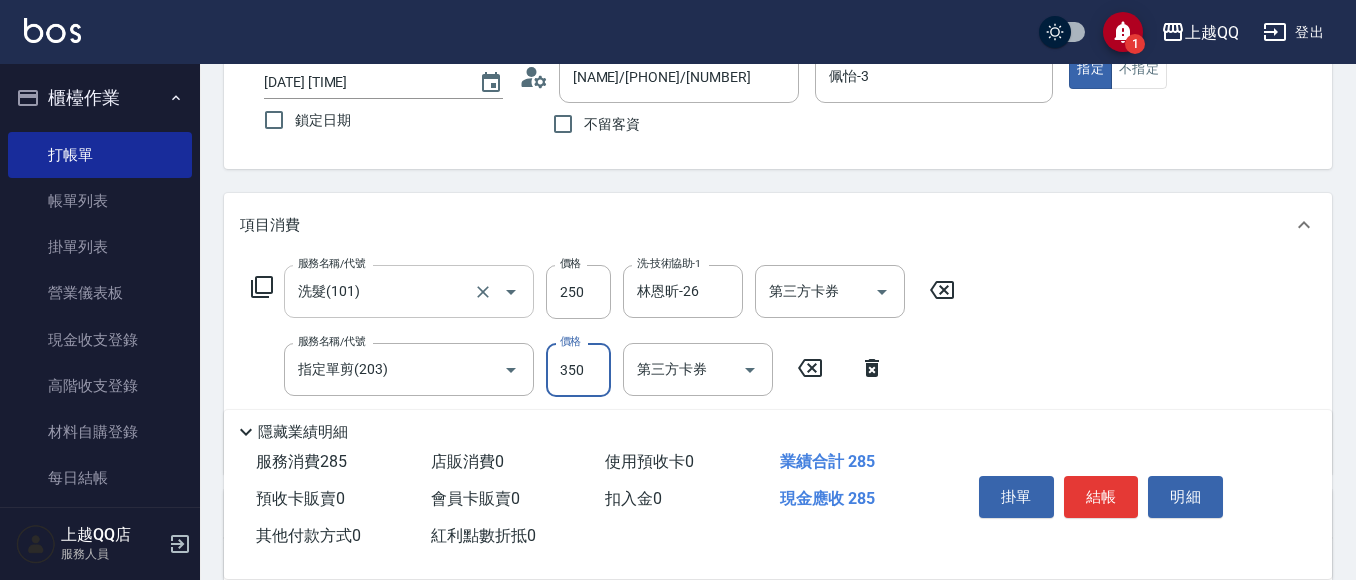 type on "350" 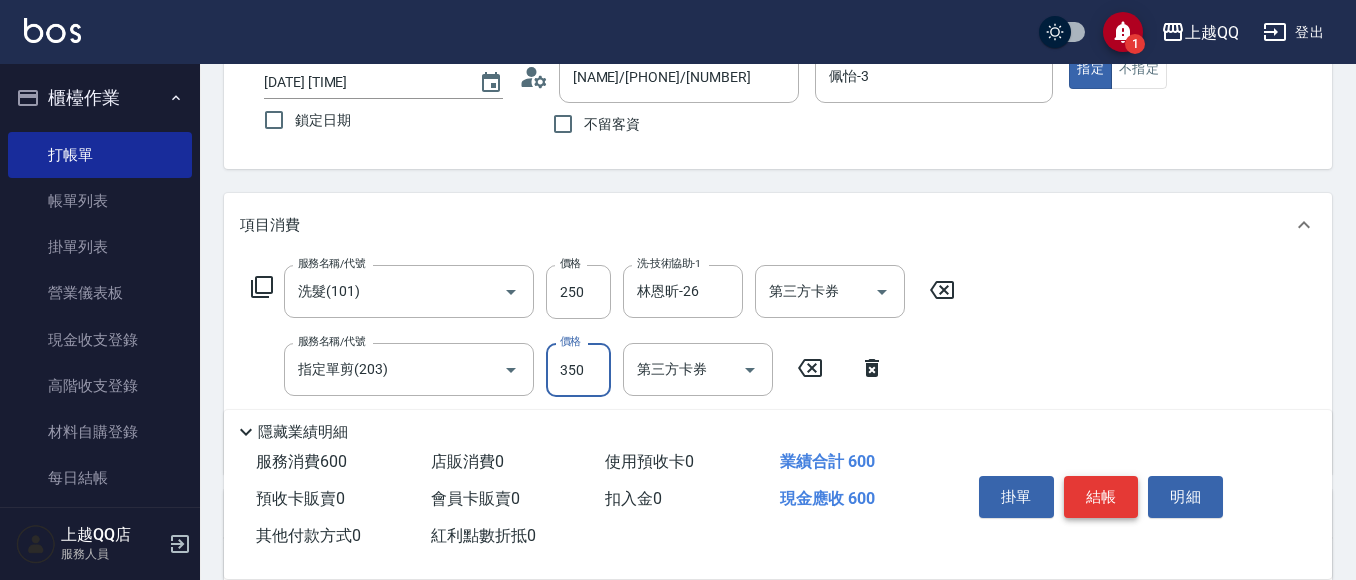 click on "結帳" at bounding box center (1101, 497) 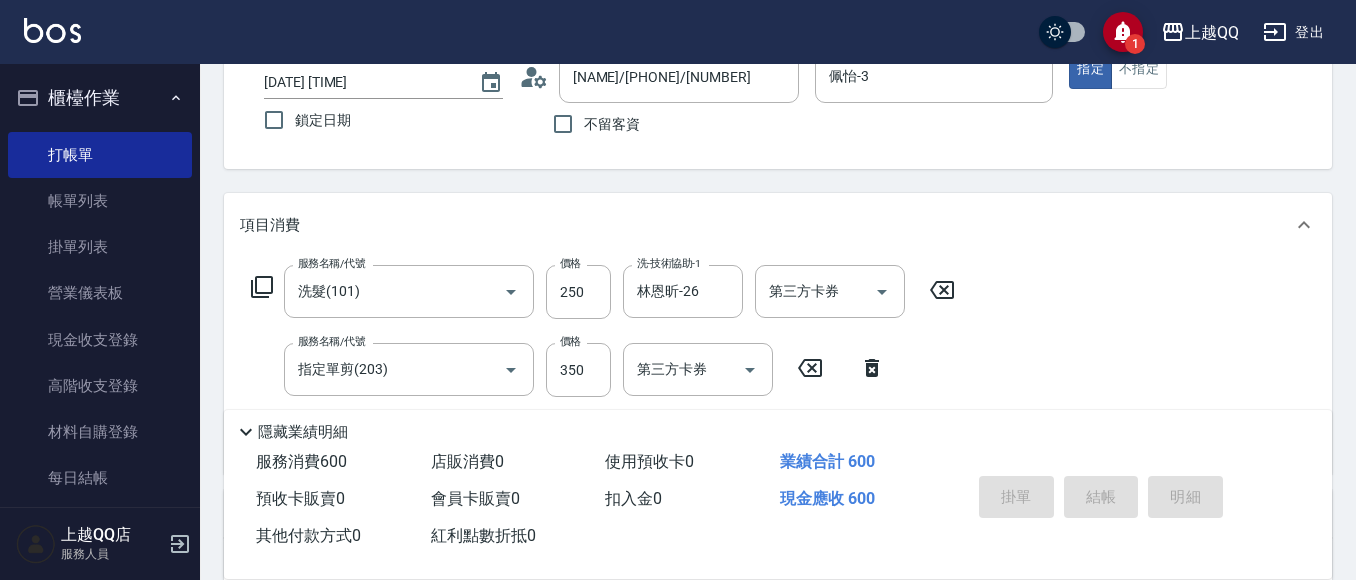 type on "[DATE] [TIME]" 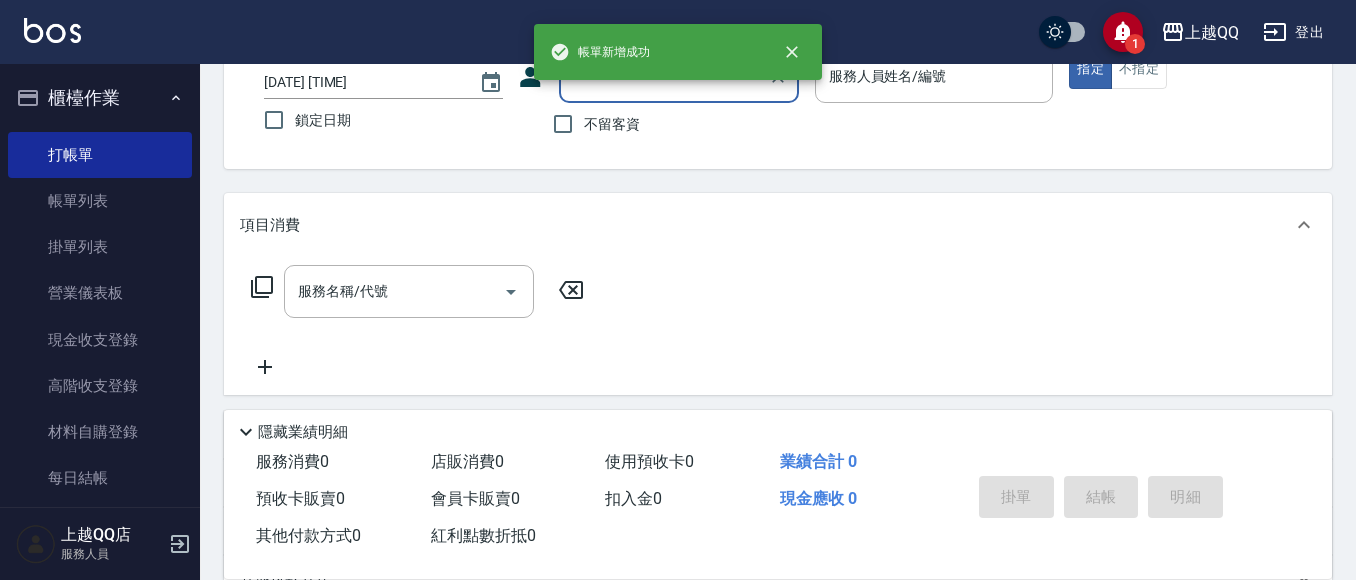 scroll, scrollTop: 0, scrollLeft: 0, axis: both 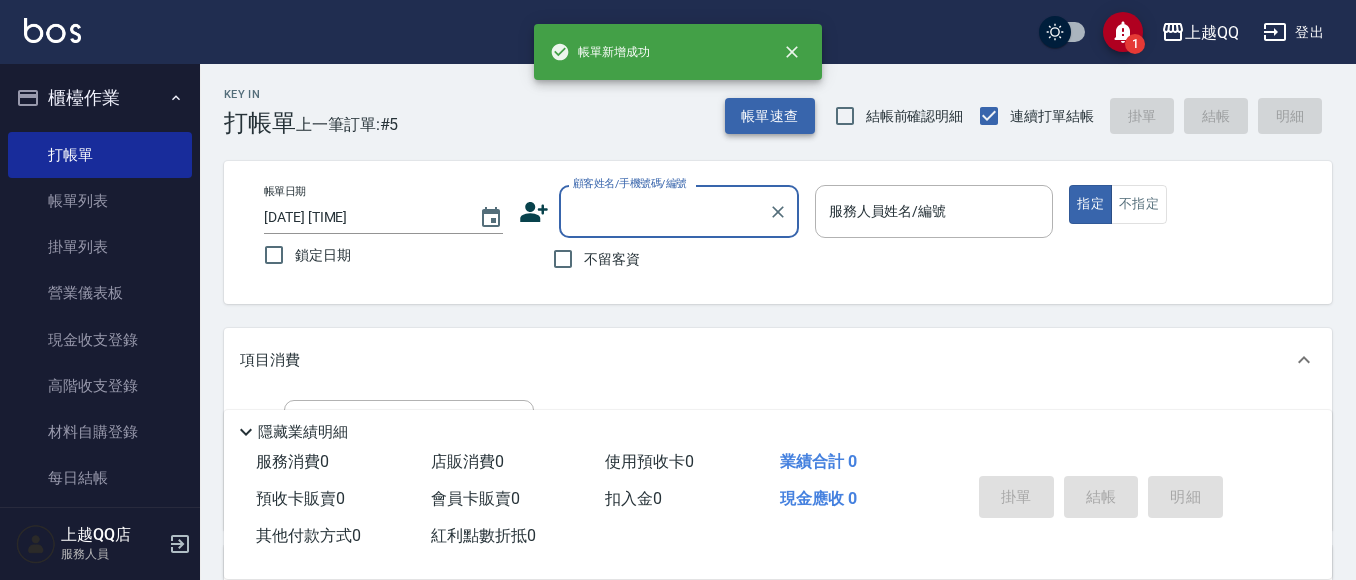 click on "帳單速查" at bounding box center [770, 116] 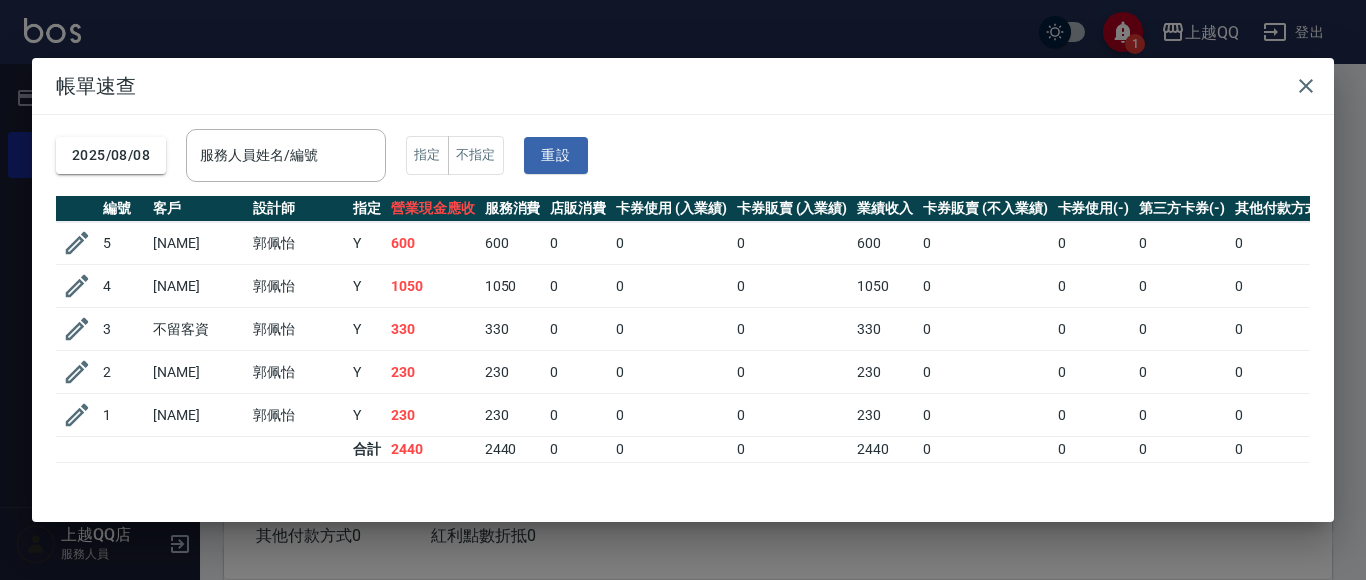 drag, startPoint x: 299, startPoint y: 157, endPoint x: 779, endPoint y: 214, distance: 483.37253 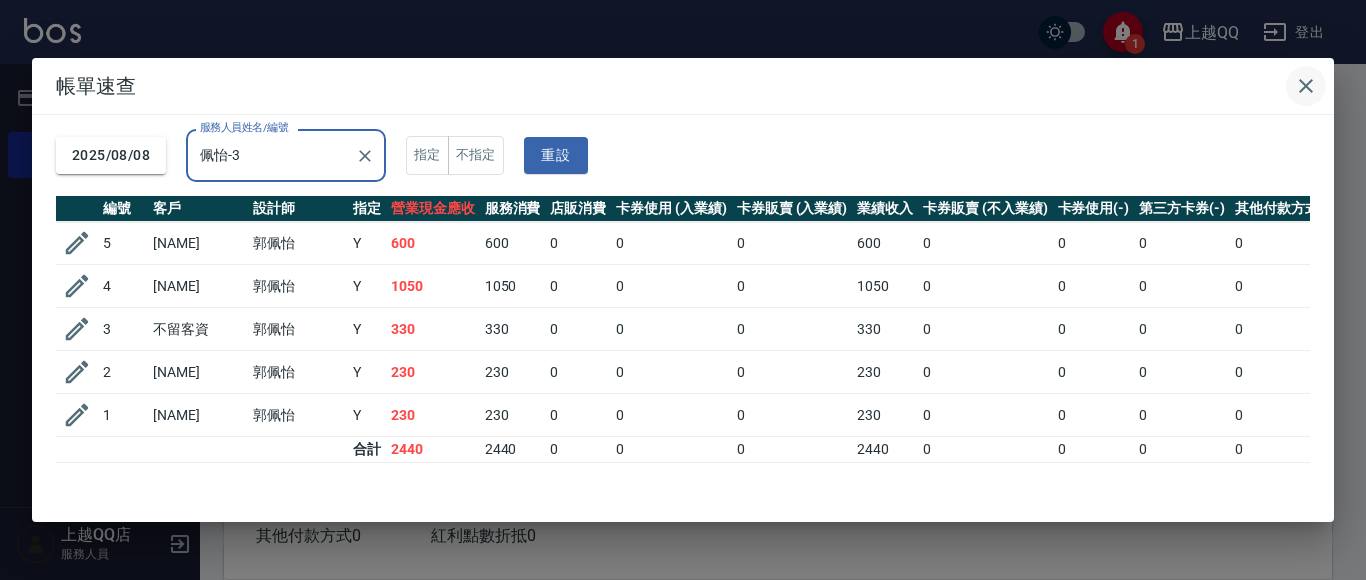 type on "佩怡-3" 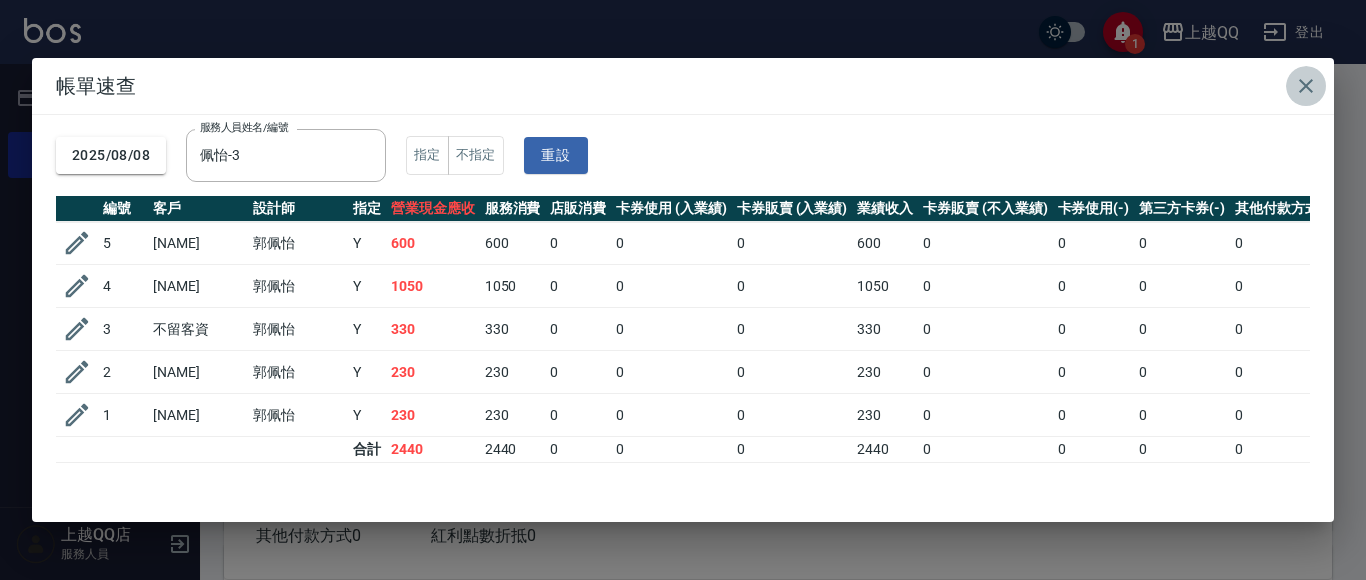 click 